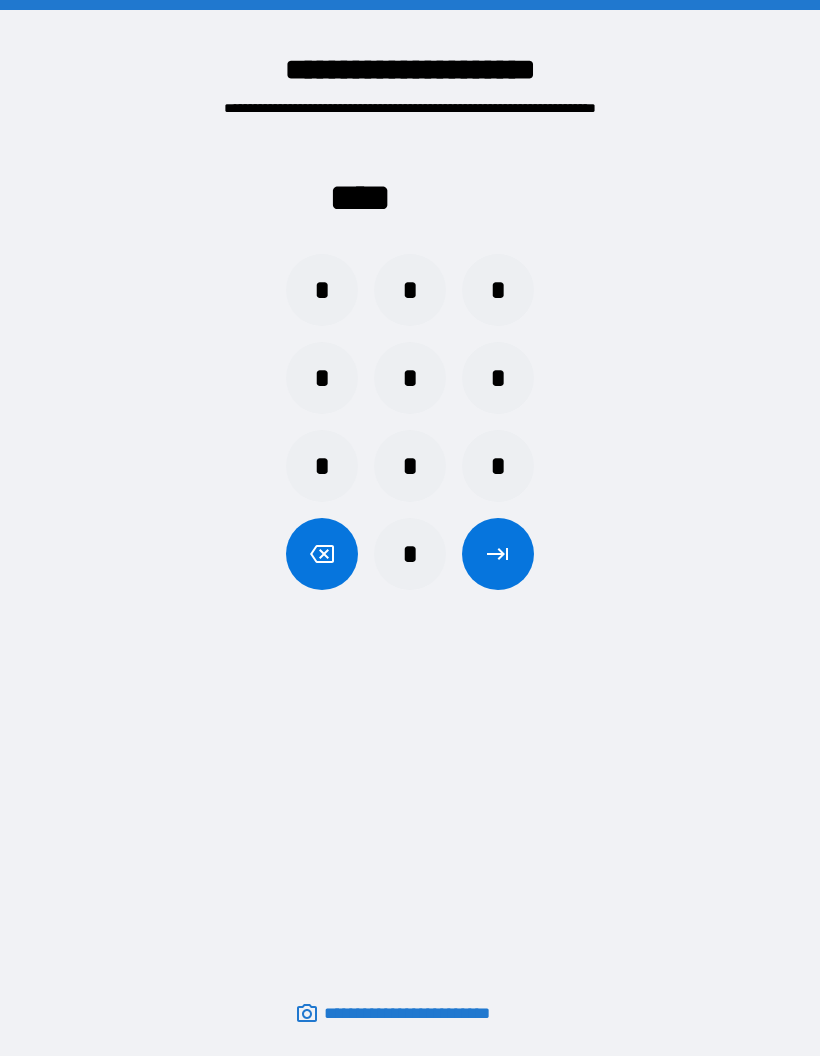 scroll, scrollTop: 0, scrollLeft: 0, axis: both 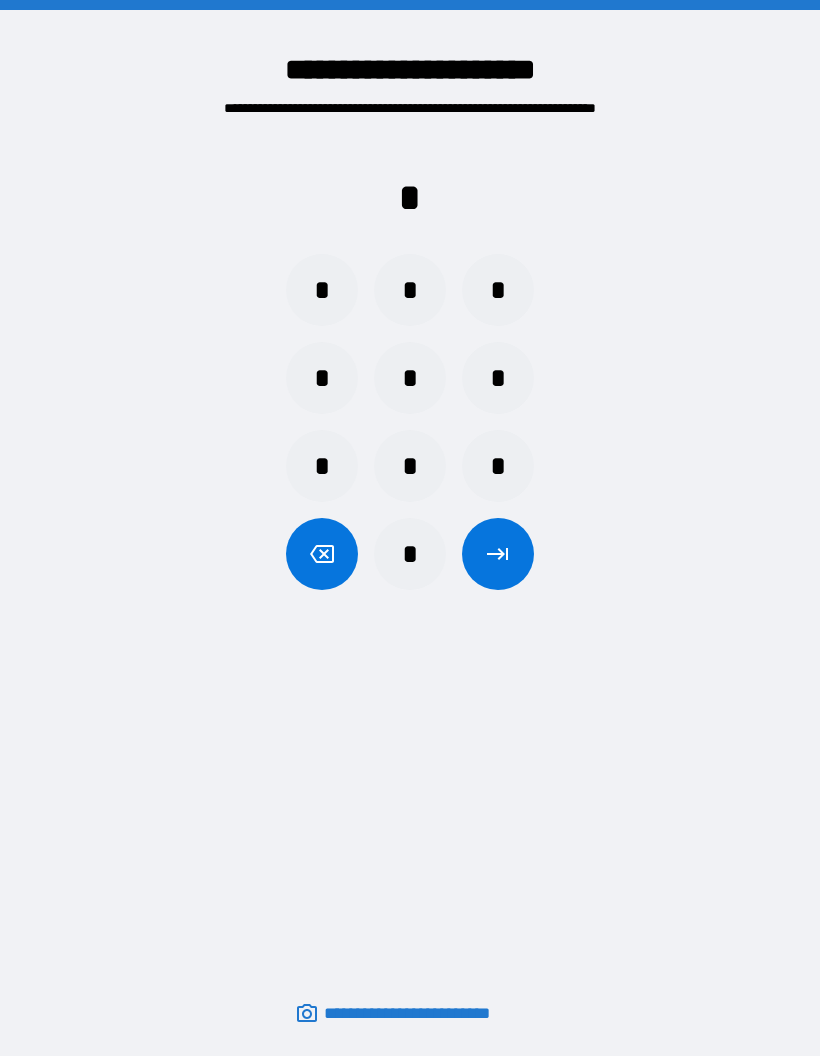 click on "*" at bounding box center (410, 554) 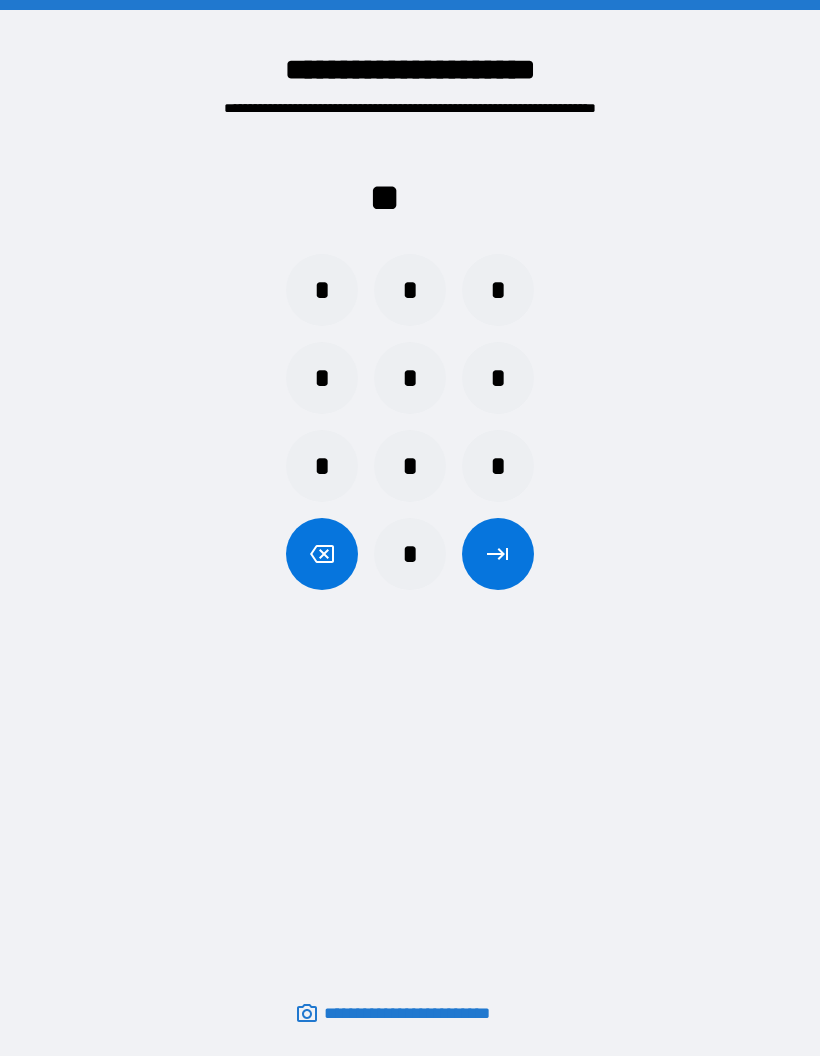 click on "*" at bounding box center (498, 290) 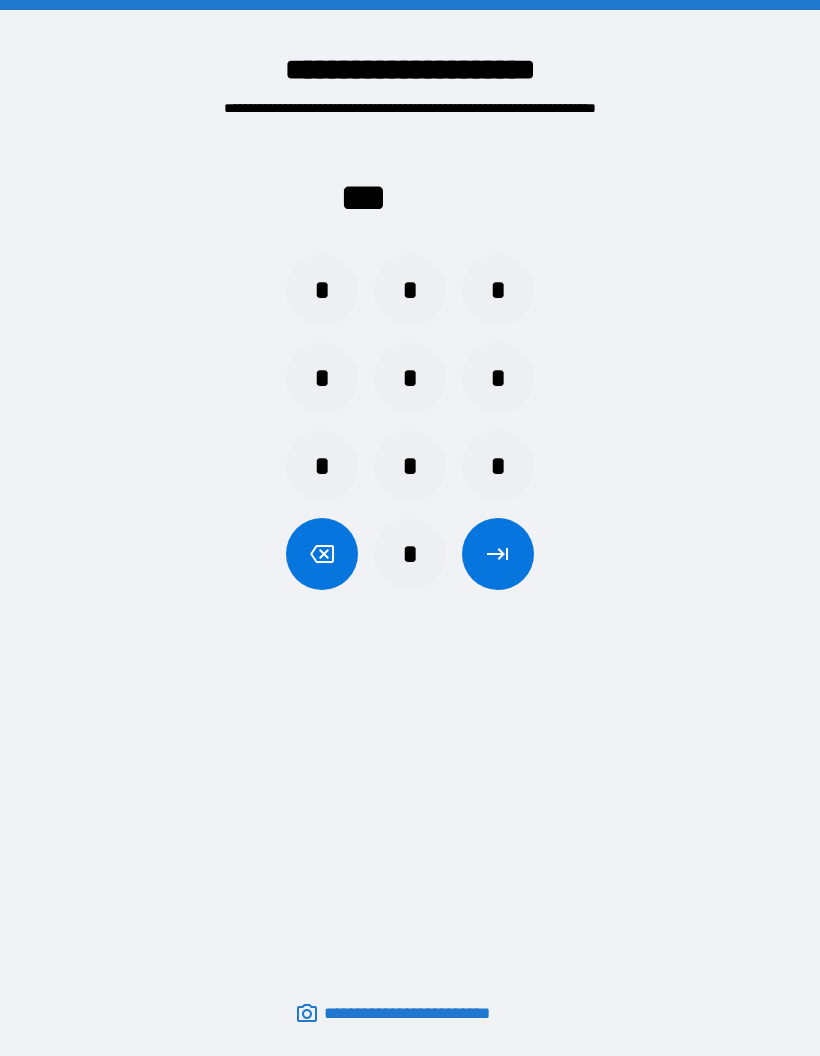 click on "*" at bounding box center [498, 466] 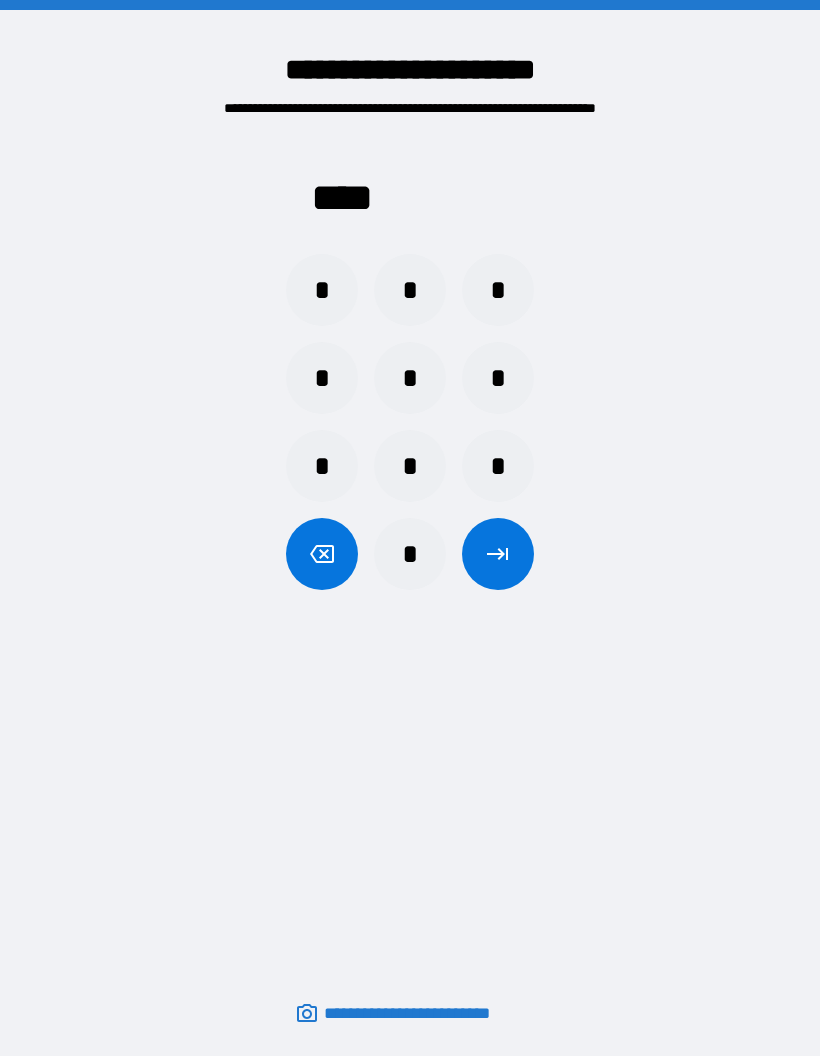 click at bounding box center (498, 554) 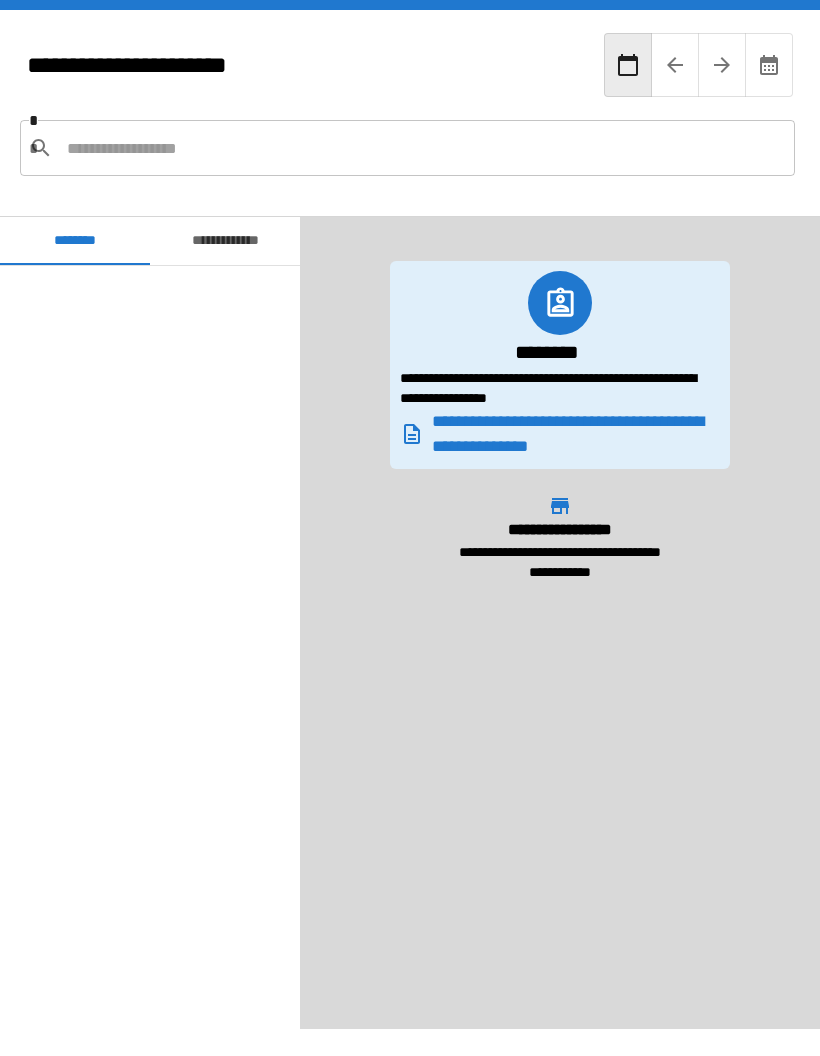 scroll, scrollTop: 1500, scrollLeft: 0, axis: vertical 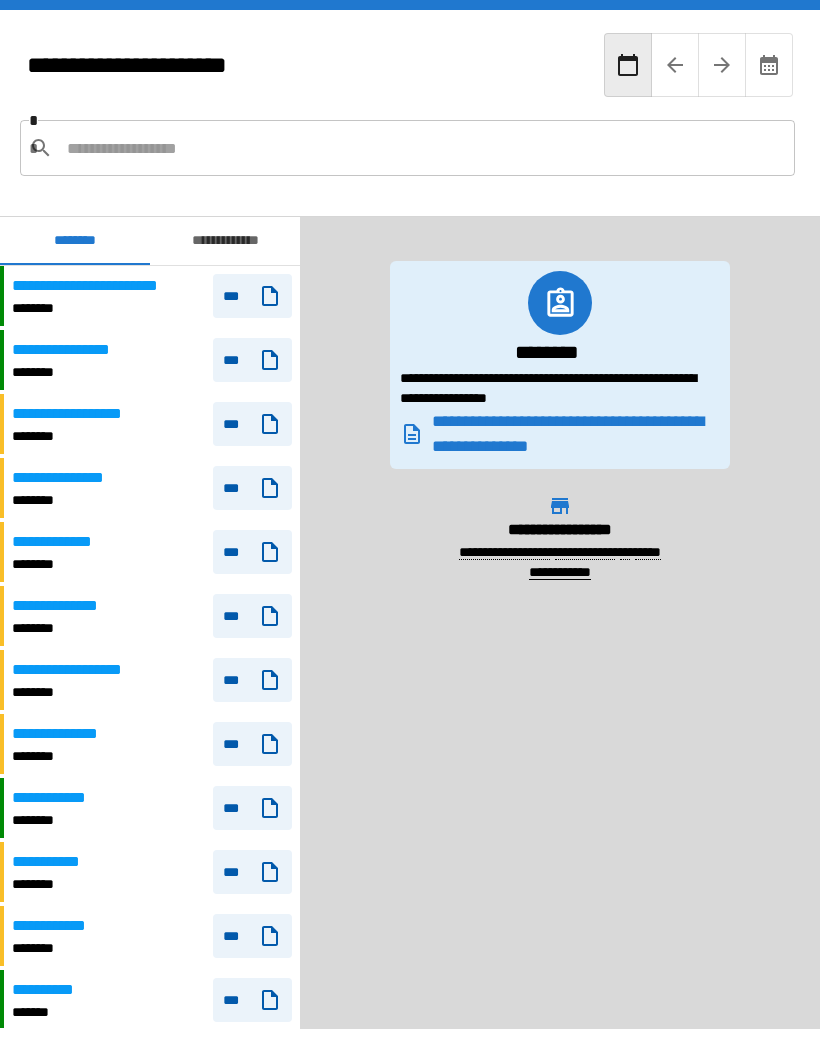 click at bounding box center [423, 148] 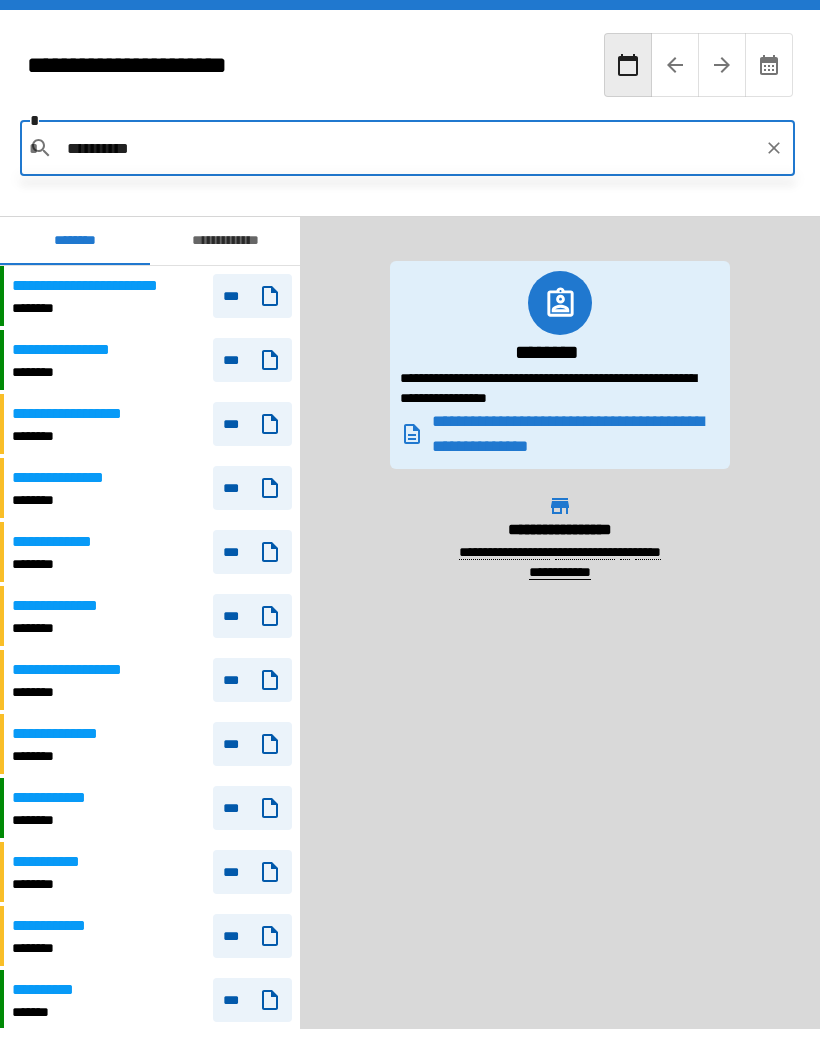 type on "**********" 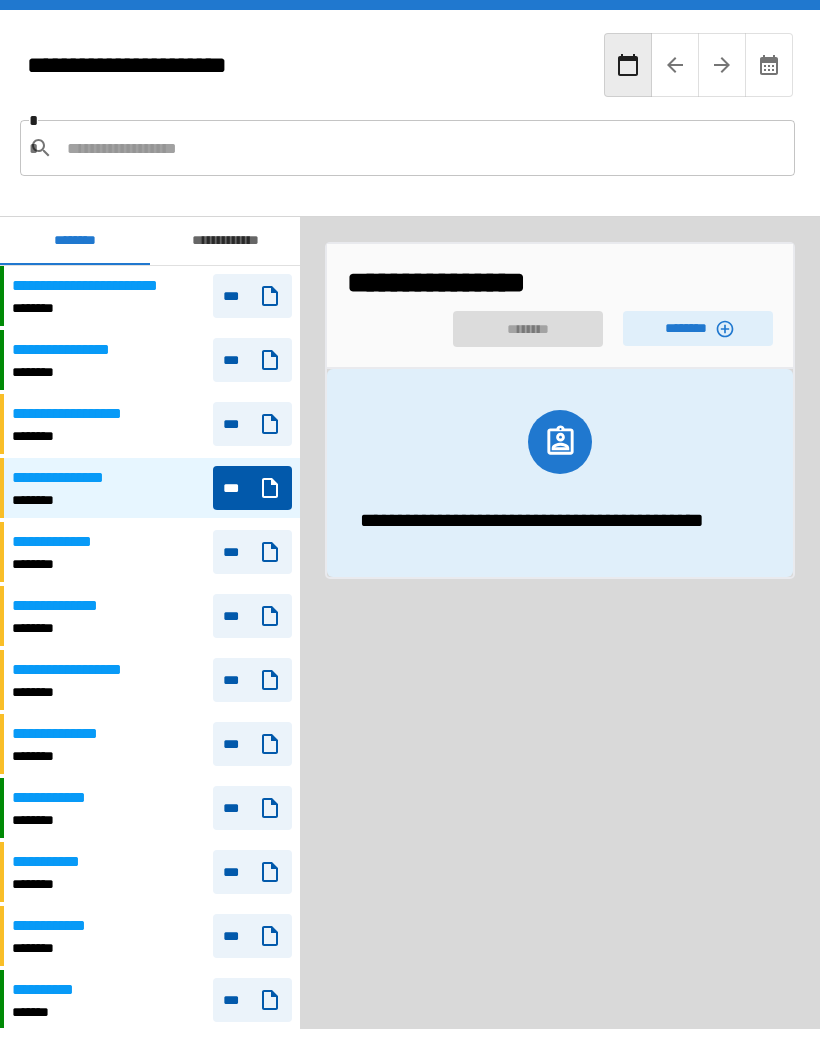 click on "********" at bounding box center (698, 328) 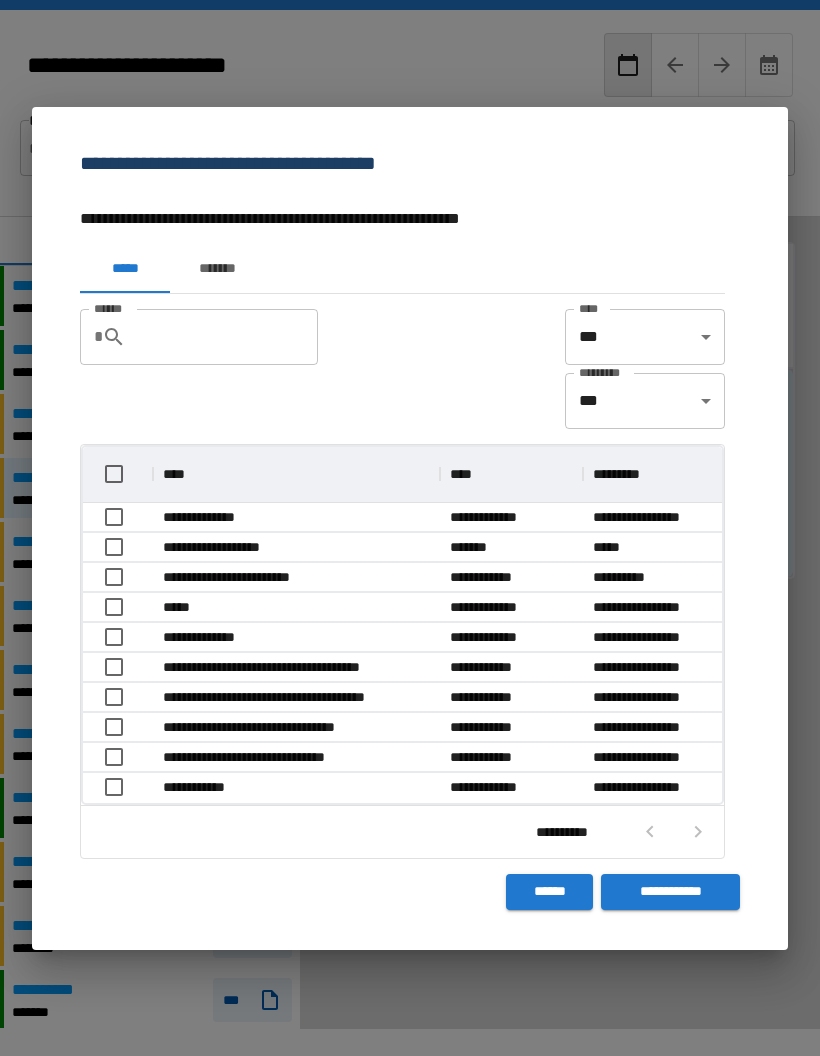 scroll, scrollTop: 356, scrollLeft: 639, axis: both 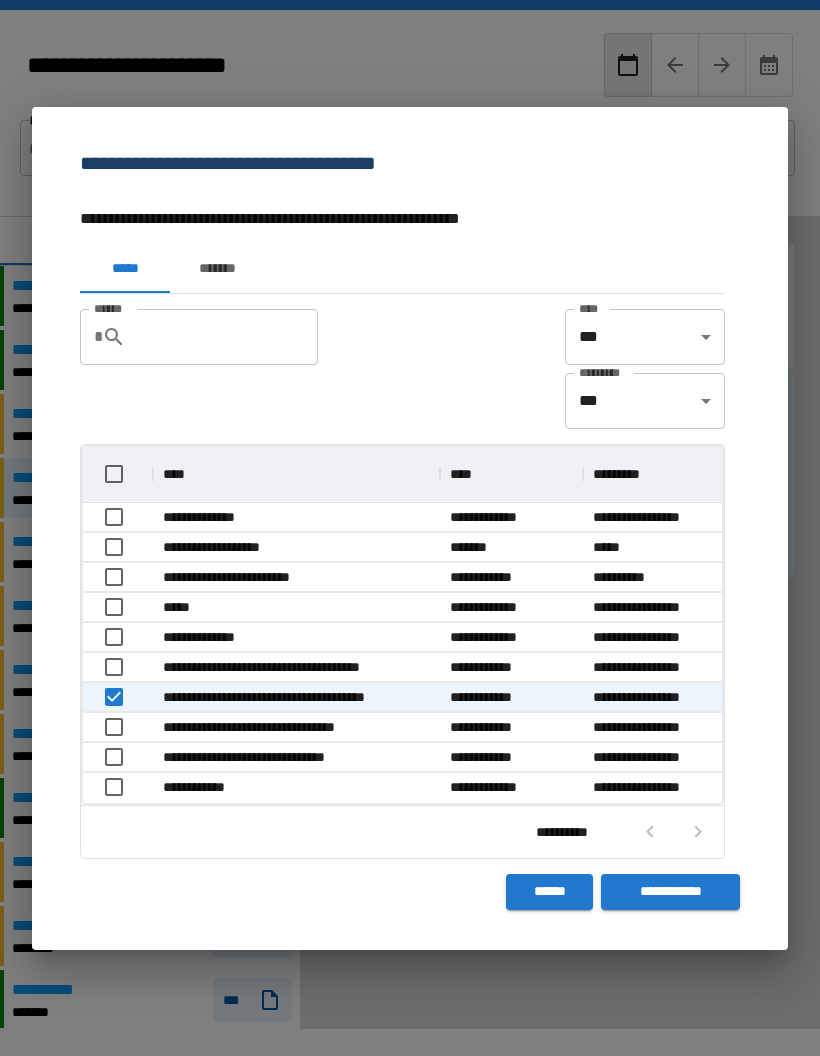 click on "**********" at bounding box center (670, 892) 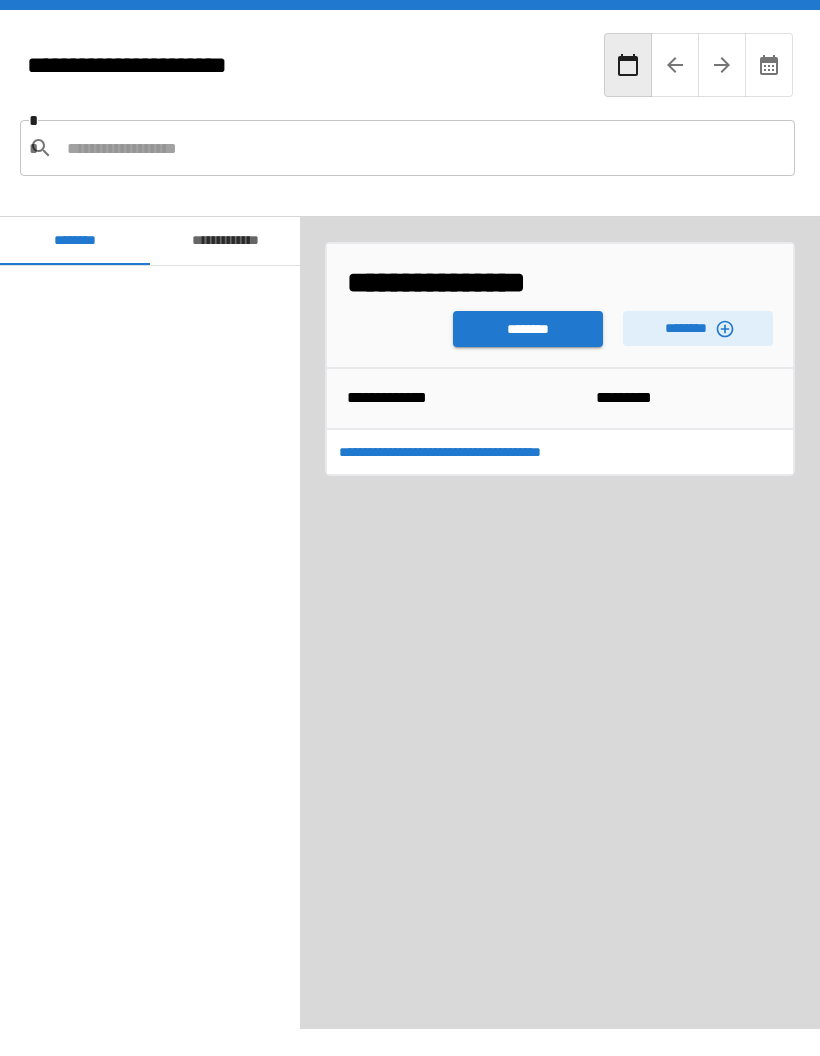 scroll, scrollTop: 1680, scrollLeft: 0, axis: vertical 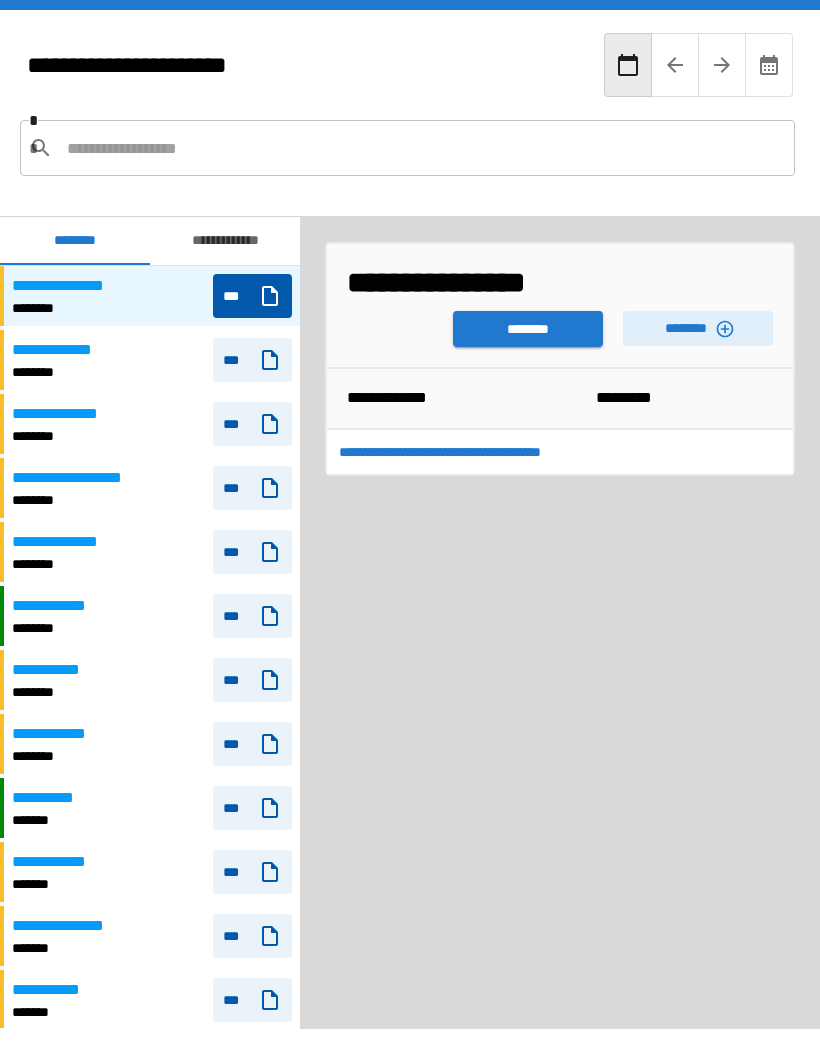 click on "********" at bounding box center [528, 329] 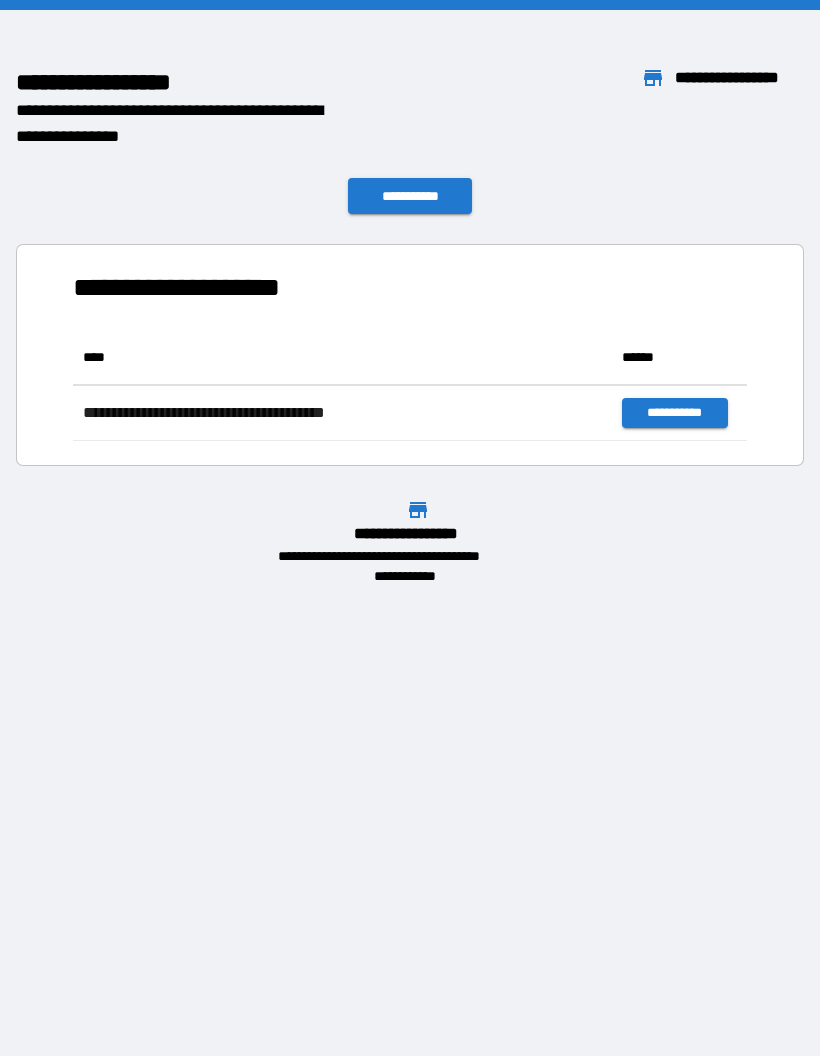 scroll, scrollTop: 1, scrollLeft: 1, axis: both 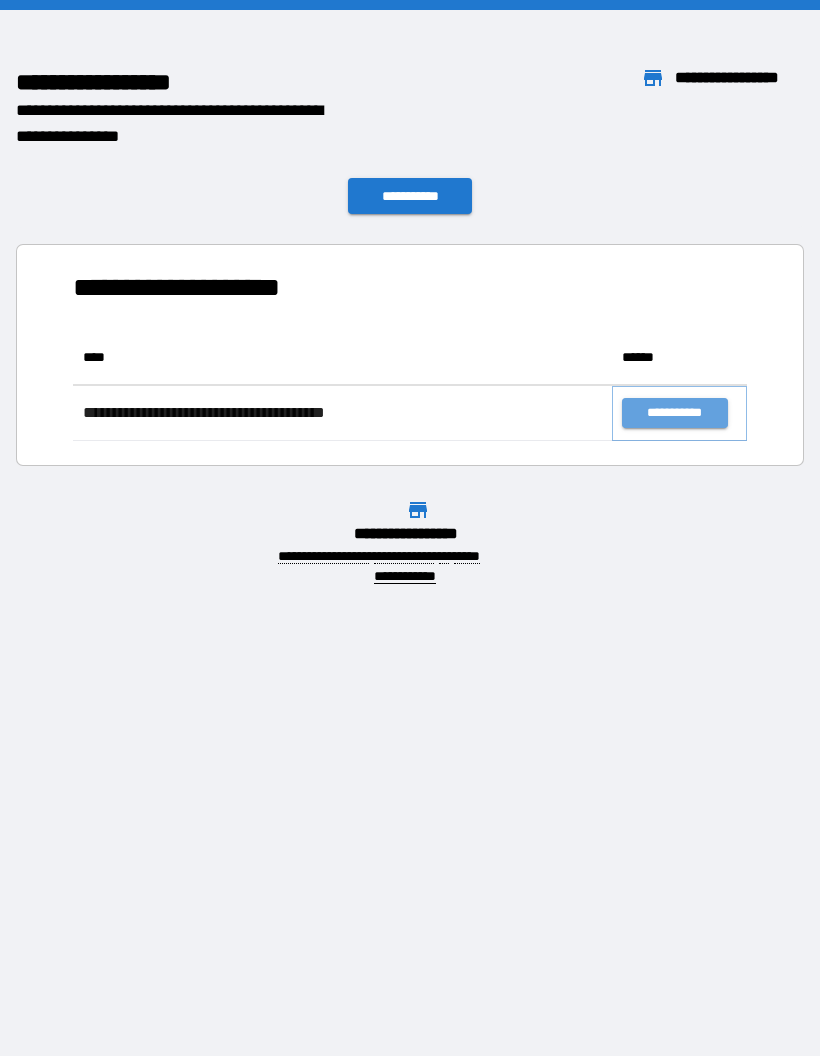 click on "**********" at bounding box center [674, 413] 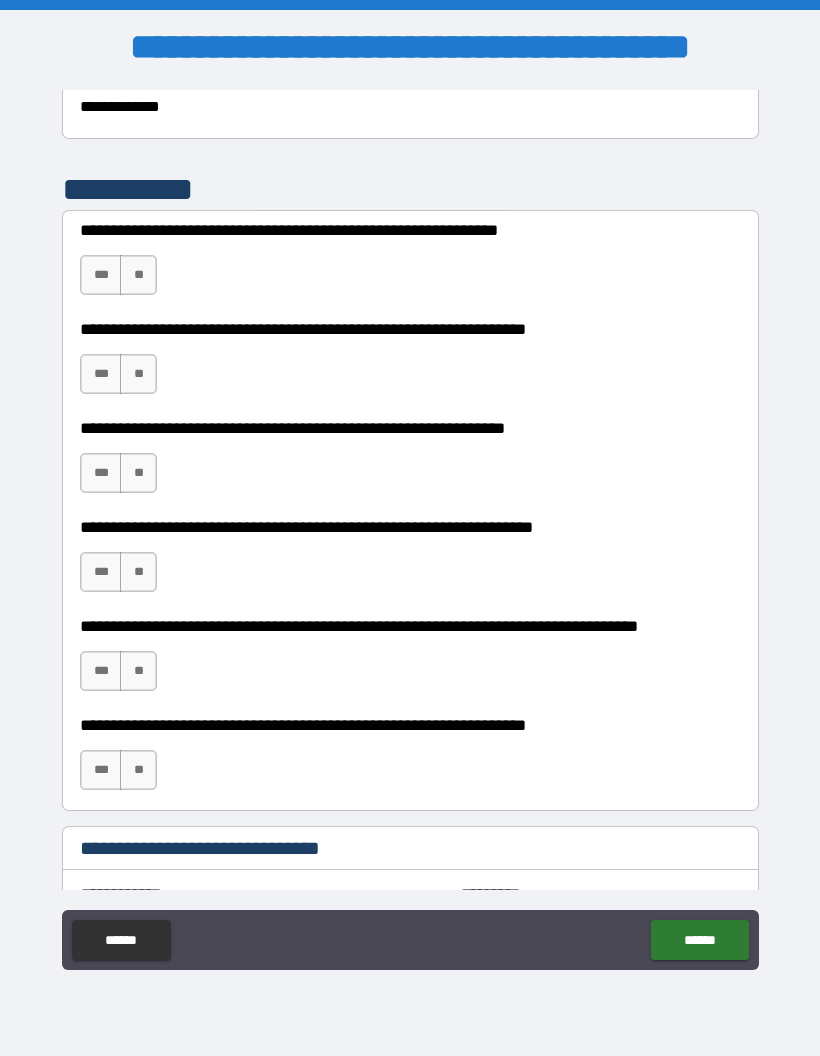 scroll, scrollTop: 520, scrollLeft: 0, axis: vertical 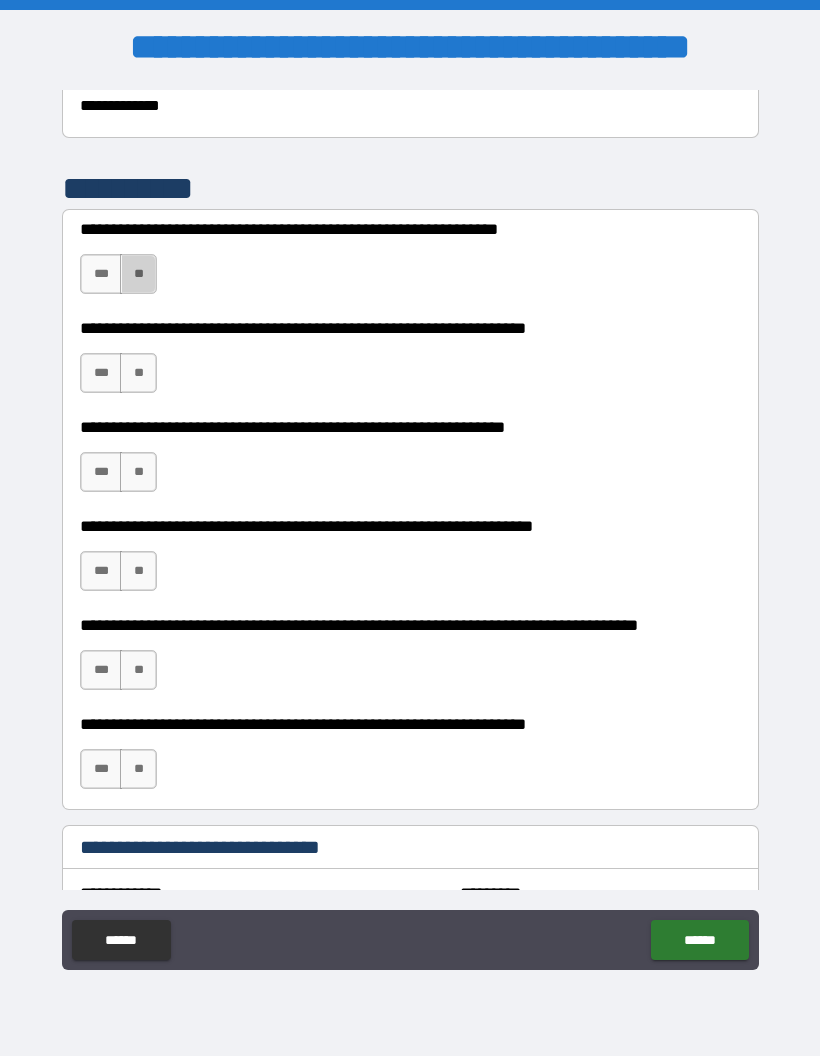 click on "**" at bounding box center [138, 274] 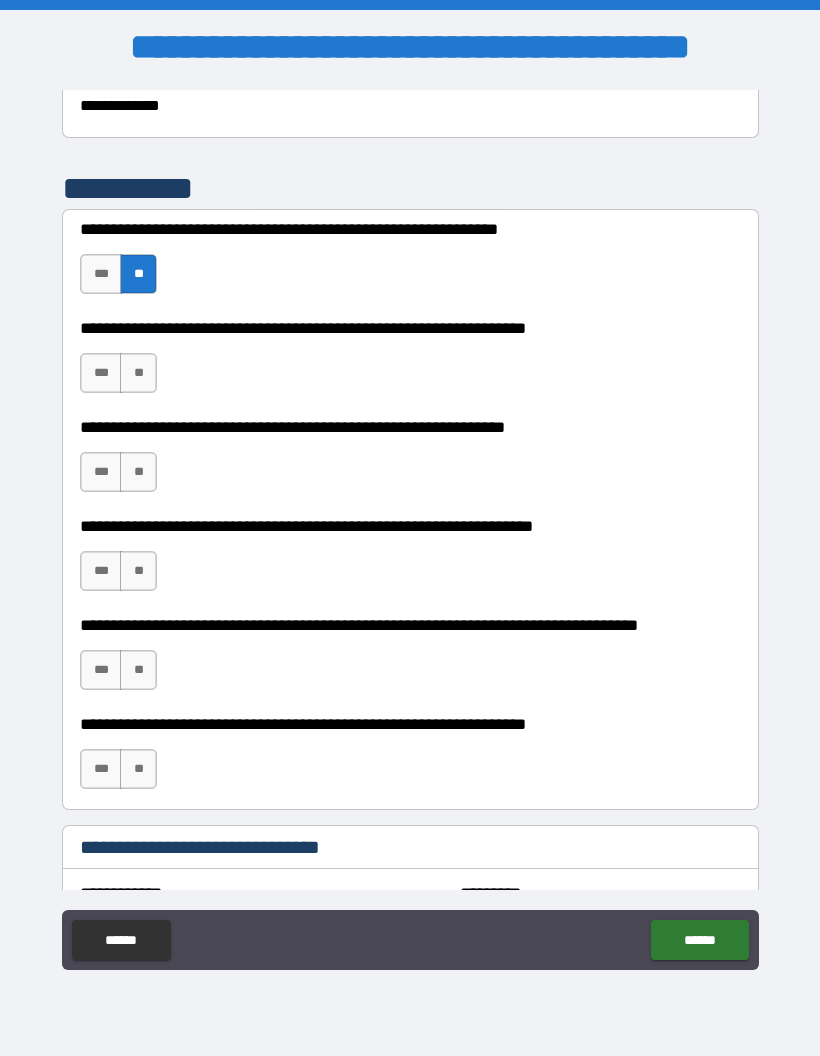 click on "***" at bounding box center (101, 373) 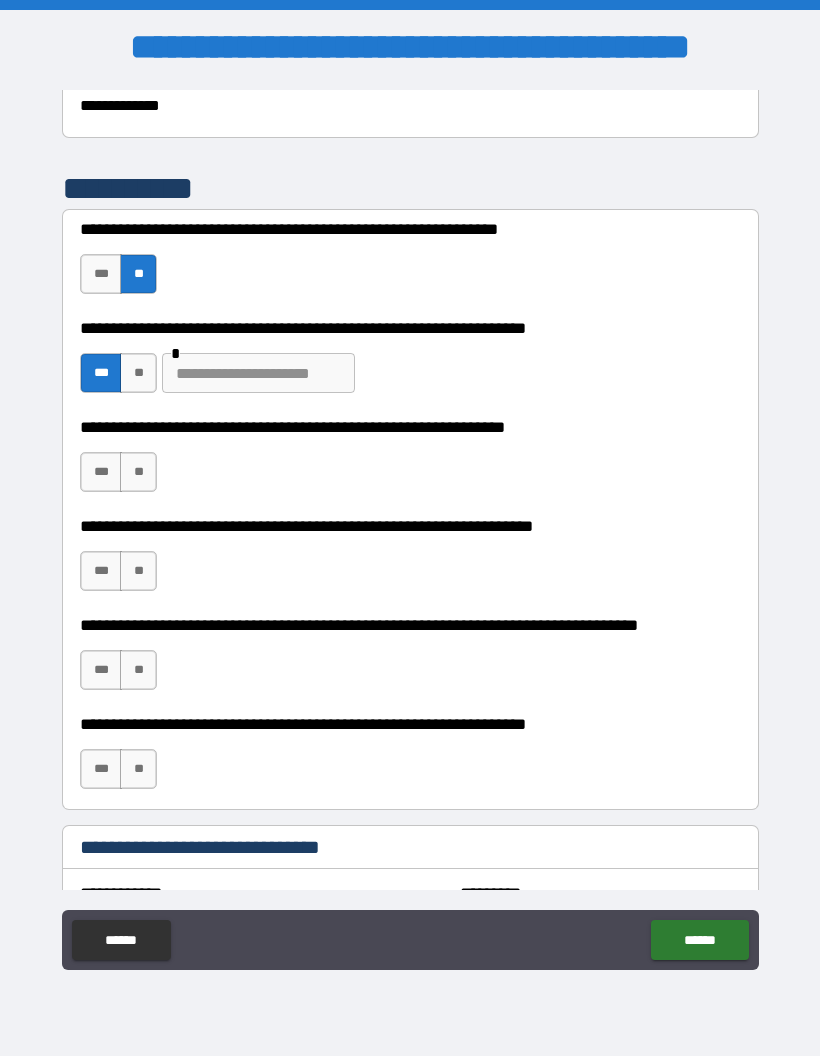 click on "***" at bounding box center (101, 472) 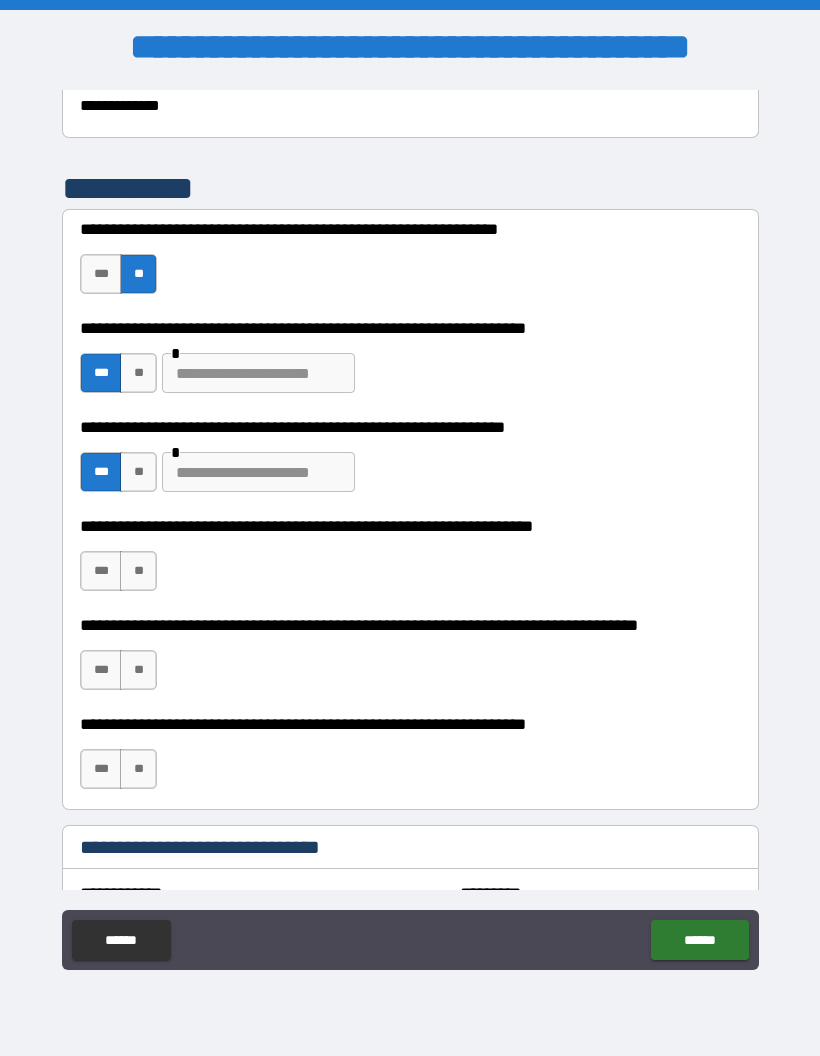click on "**" at bounding box center (138, 571) 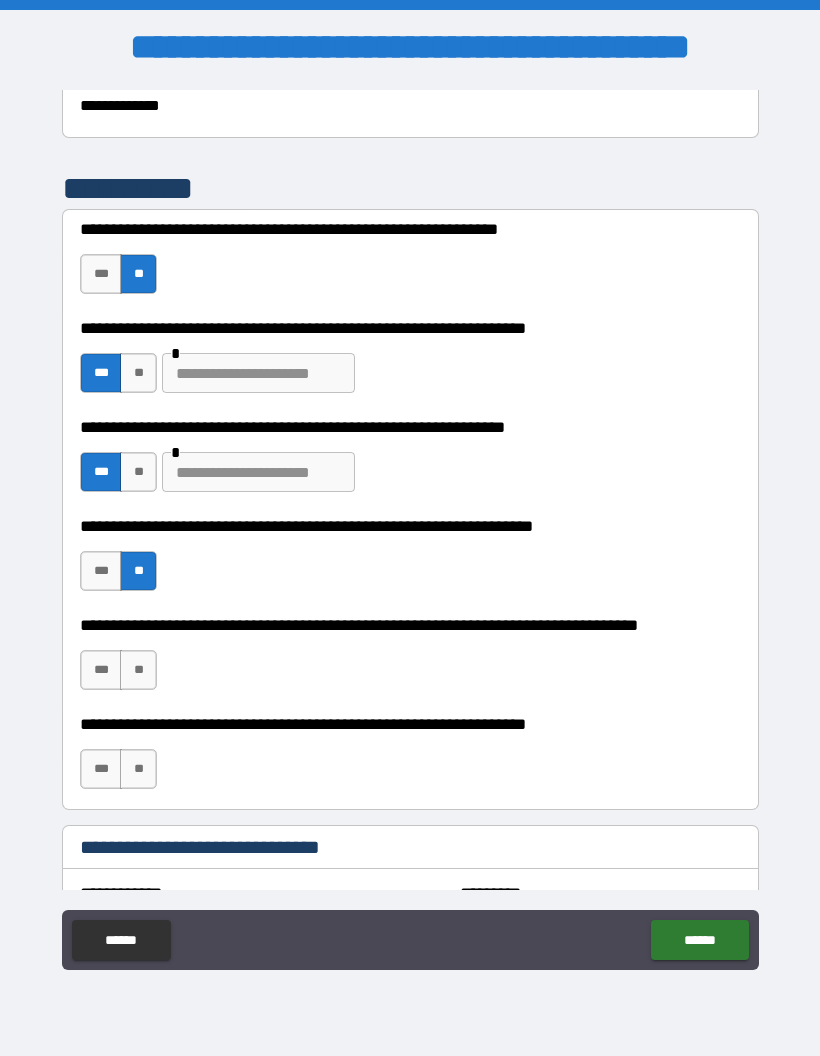 click on "**" at bounding box center [138, 670] 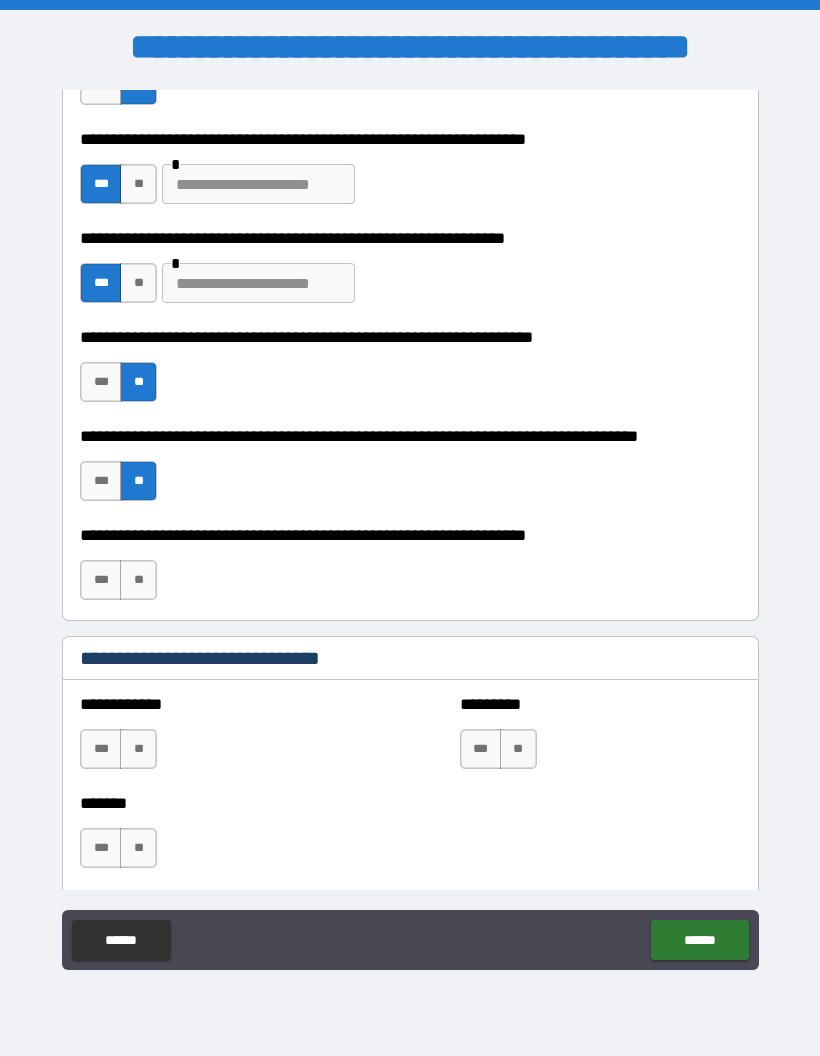 scroll, scrollTop: 711, scrollLeft: 0, axis: vertical 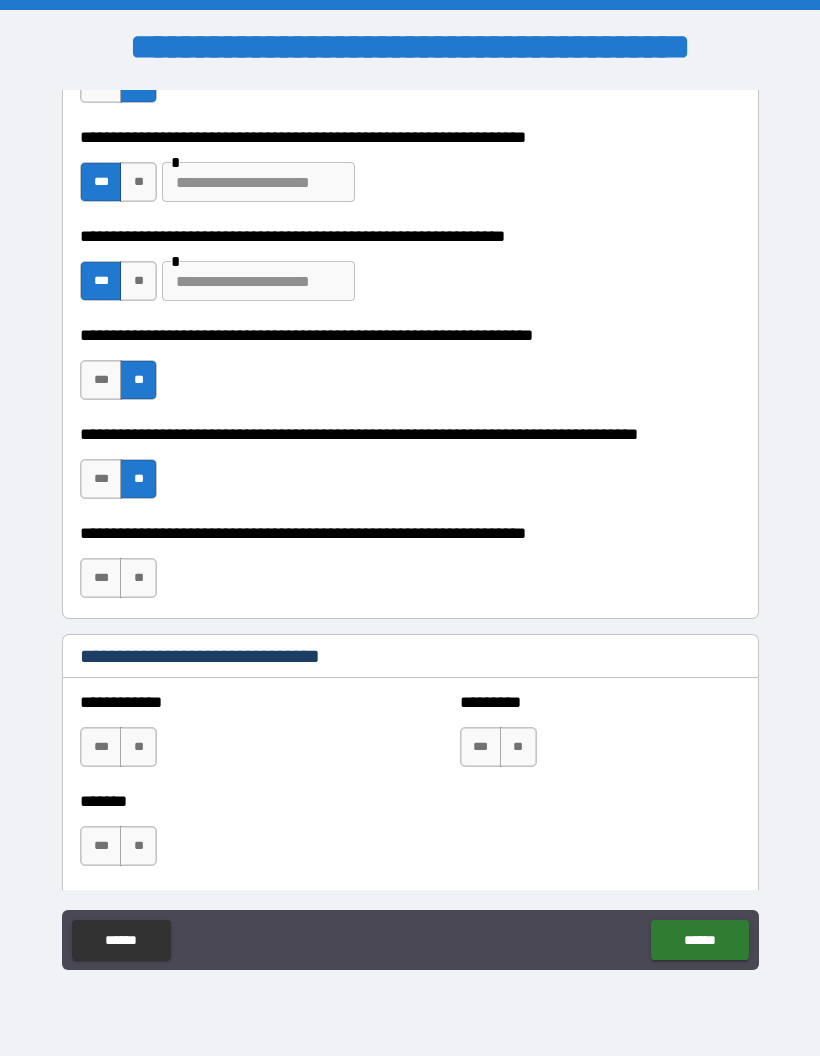 click on "***" at bounding box center [101, 578] 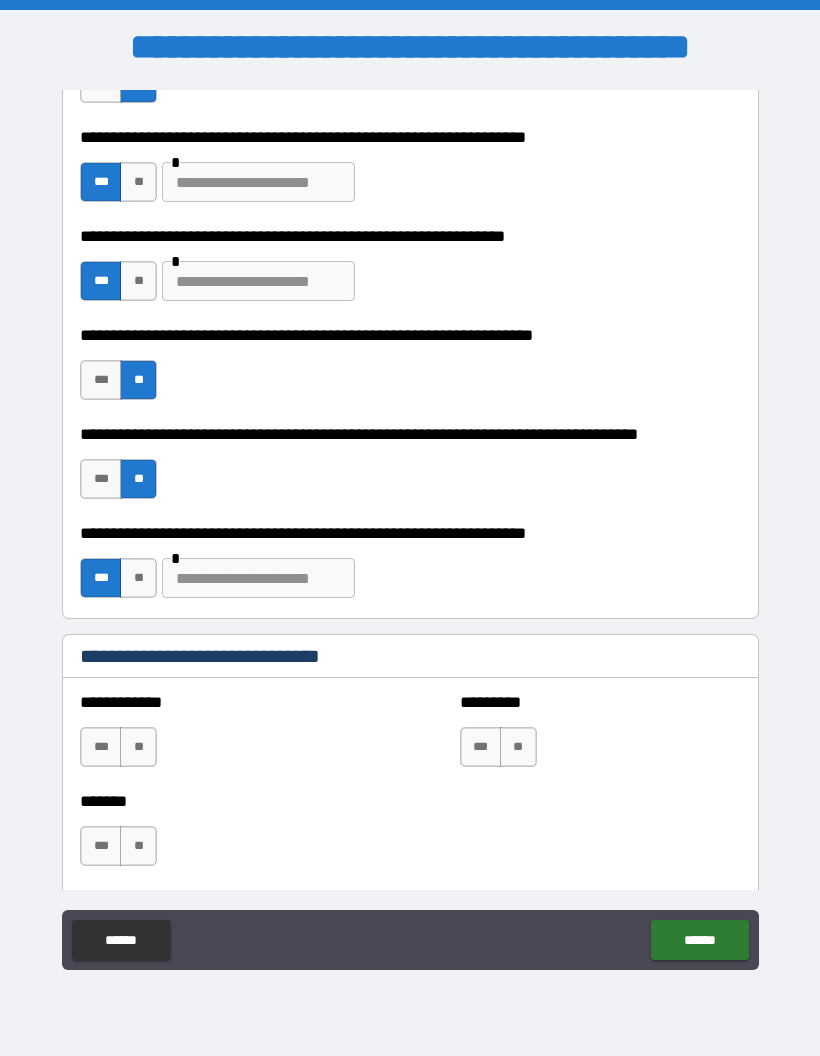 click at bounding box center [258, 578] 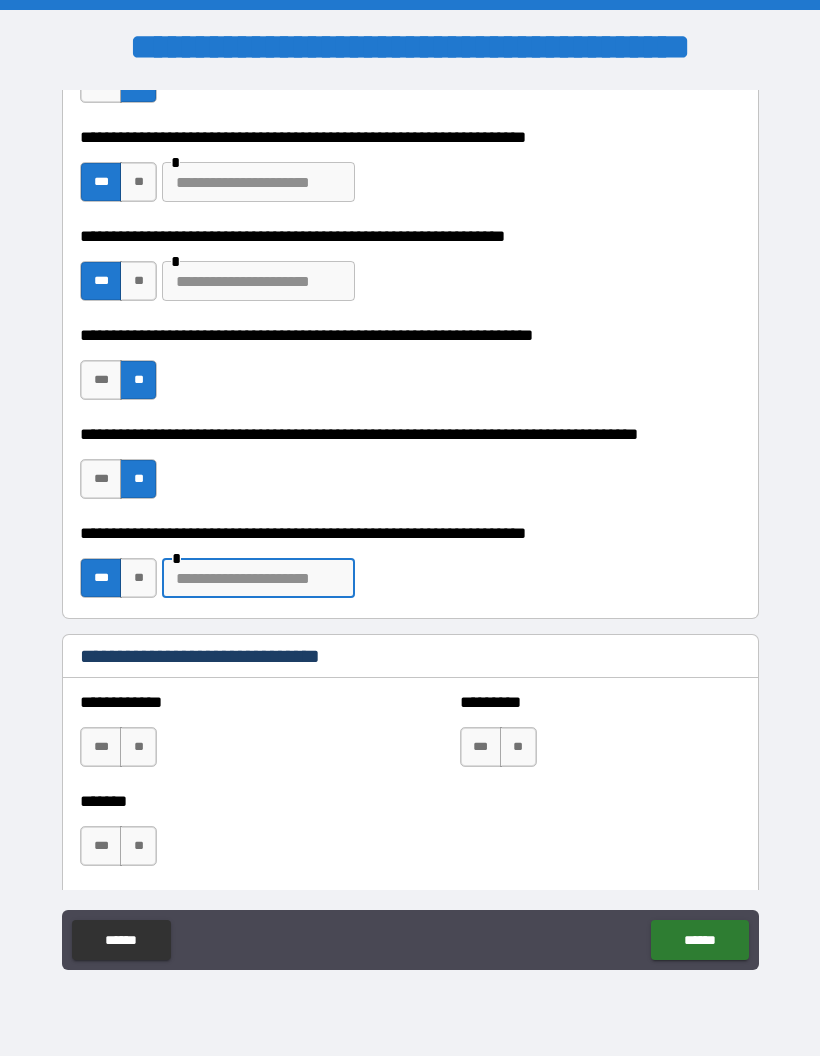 click at bounding box center [258, 182] 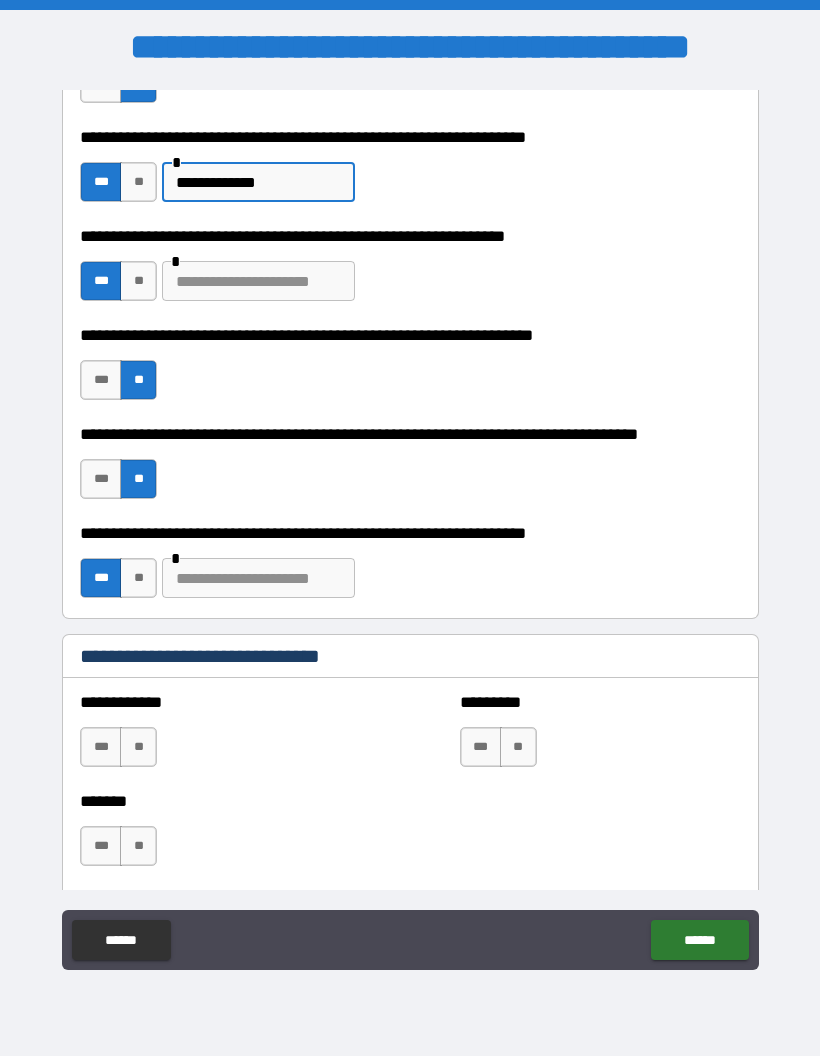 type on "**********" 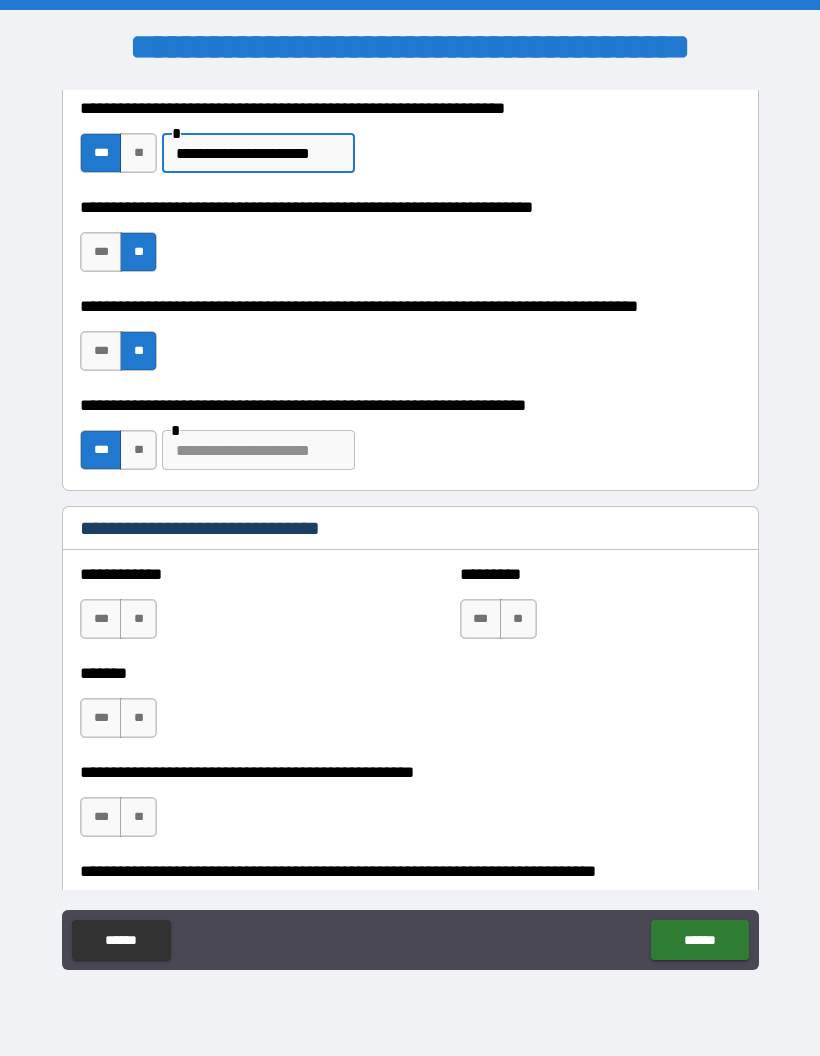 scroll, scrollTop: 850, scrollLeft: 0, axis: vertical 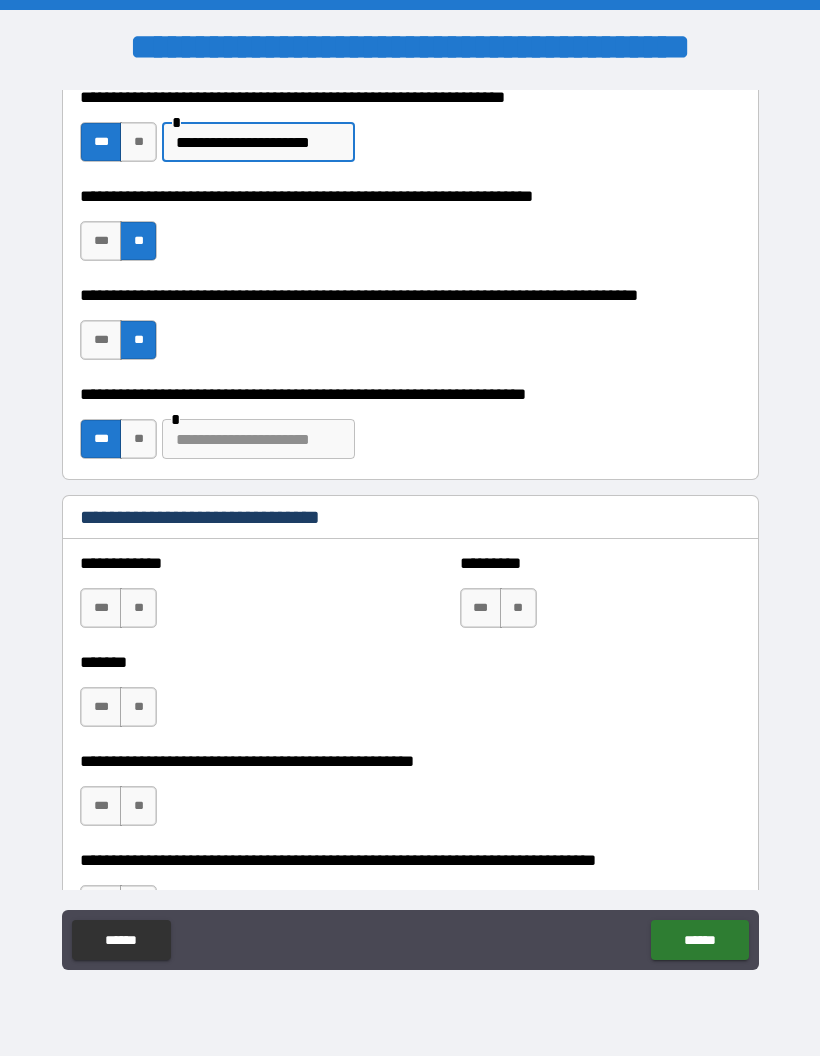 type on "**********" 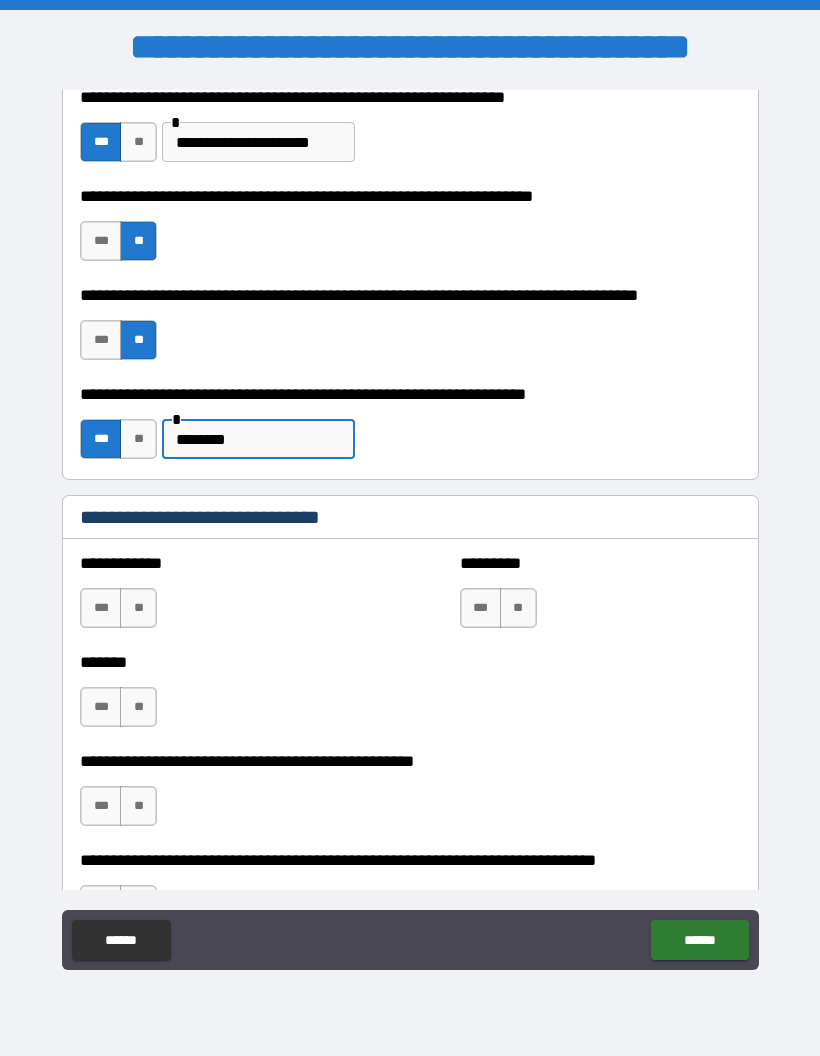 click on "********" at bounding box center [258, 439] 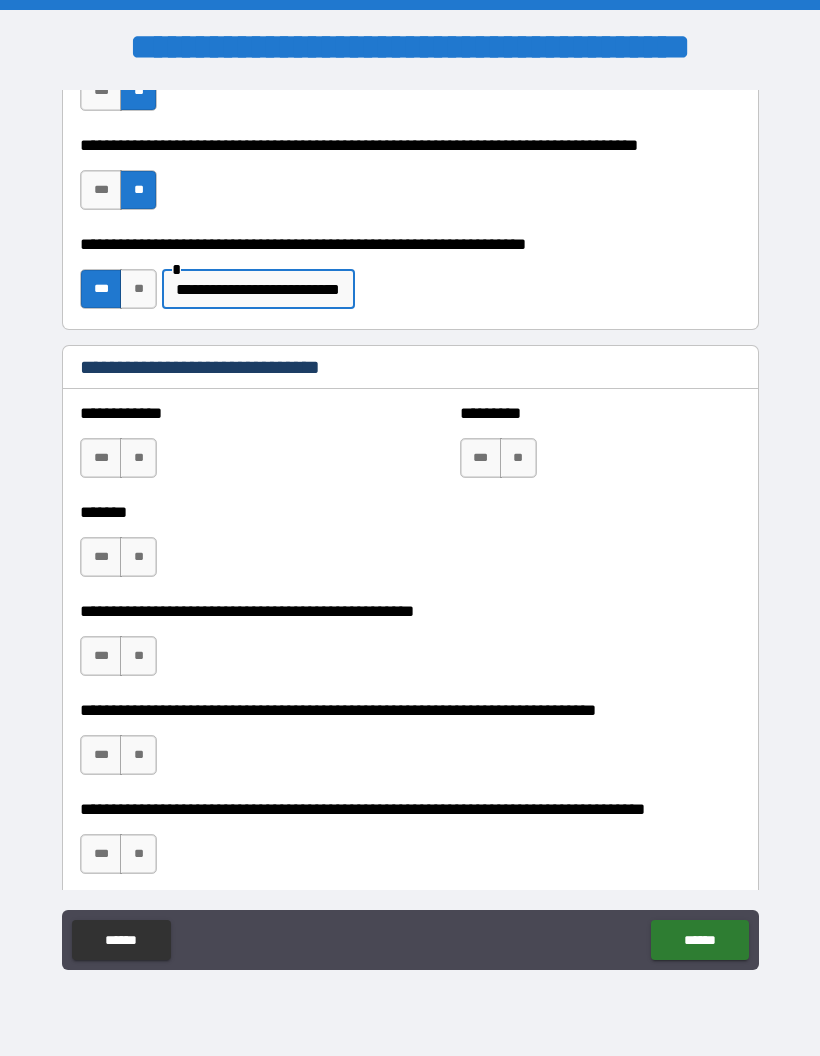 scroll, scrollTop: 1004, scrollLeft: 0, axis: vertical 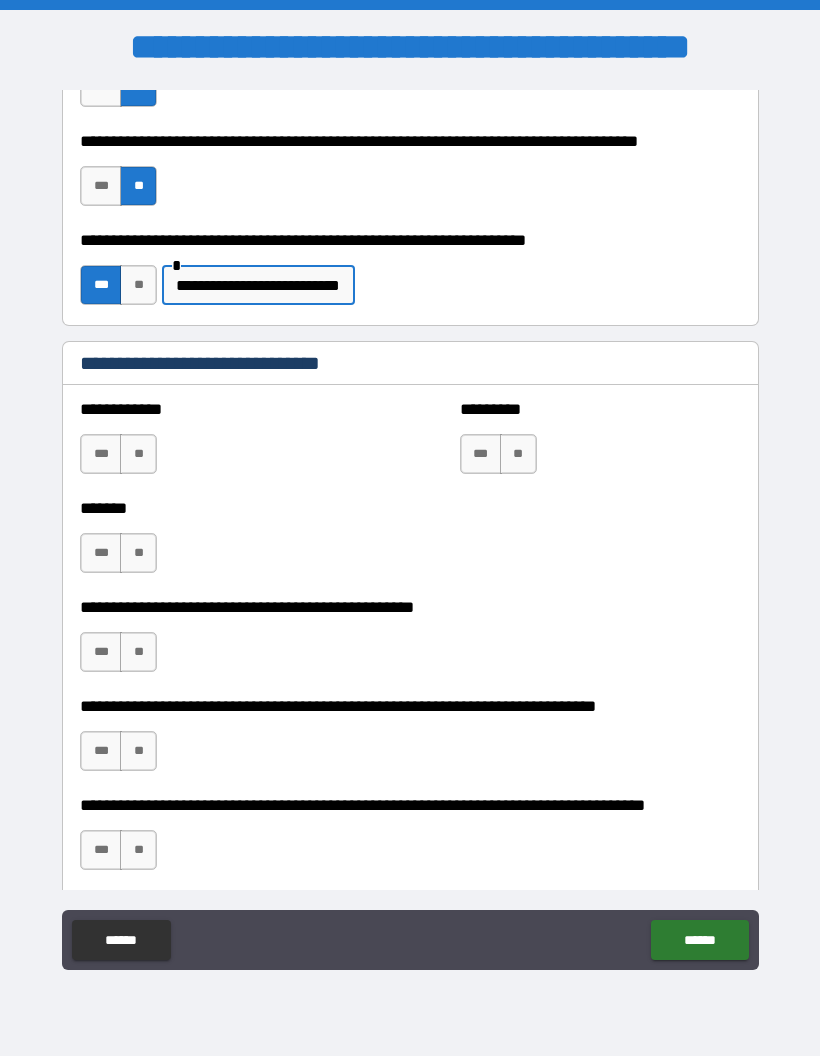 type on "**********" 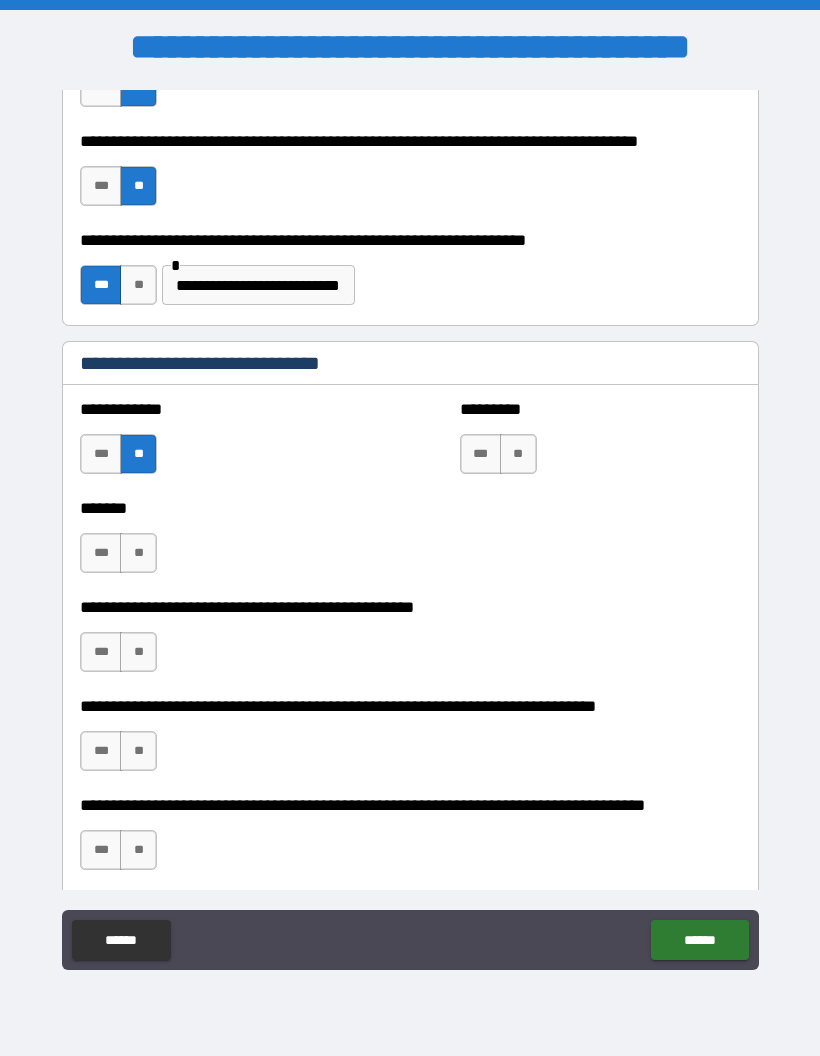 click on "**" at bounding box center (518, 454) 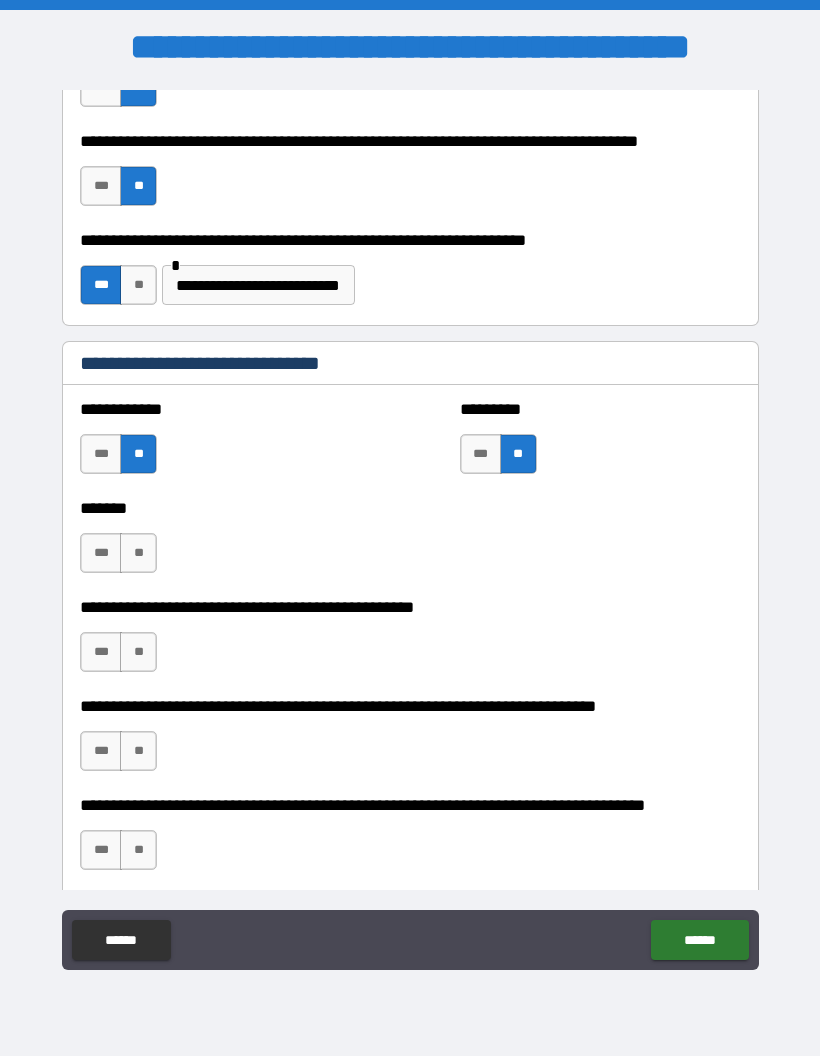 click on "**" at bounding box center [138, 553] 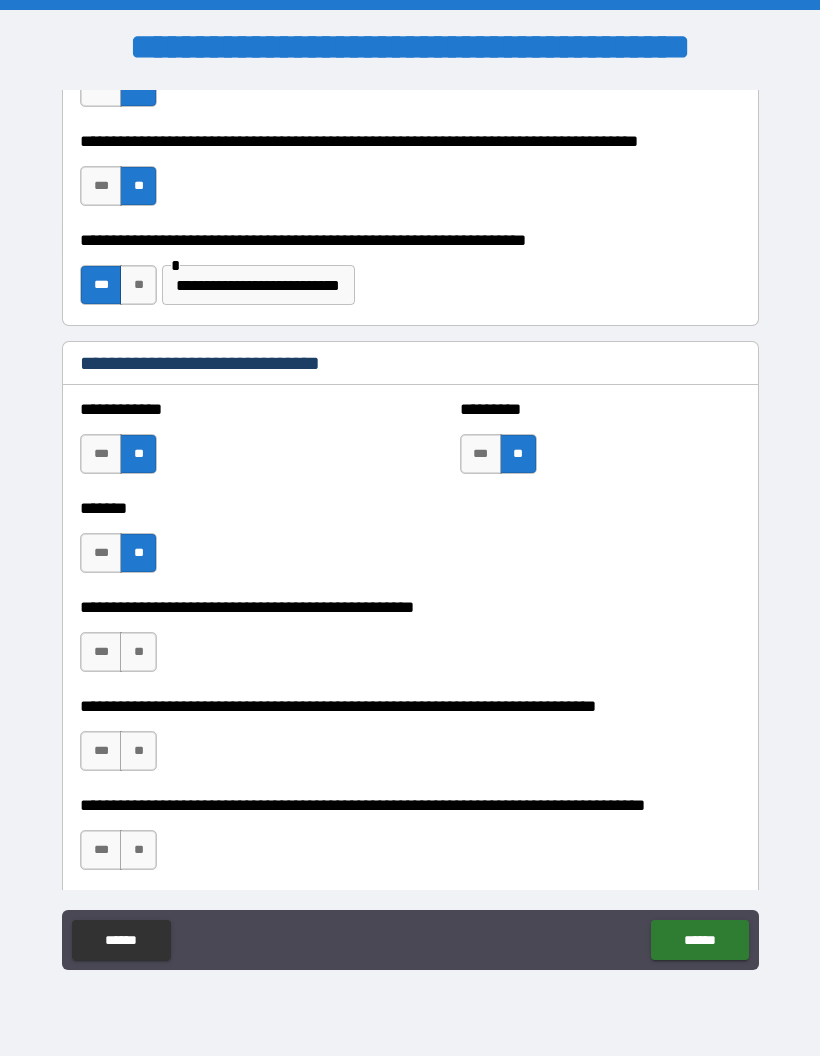 click on "**" at bounding box center [138, 652] 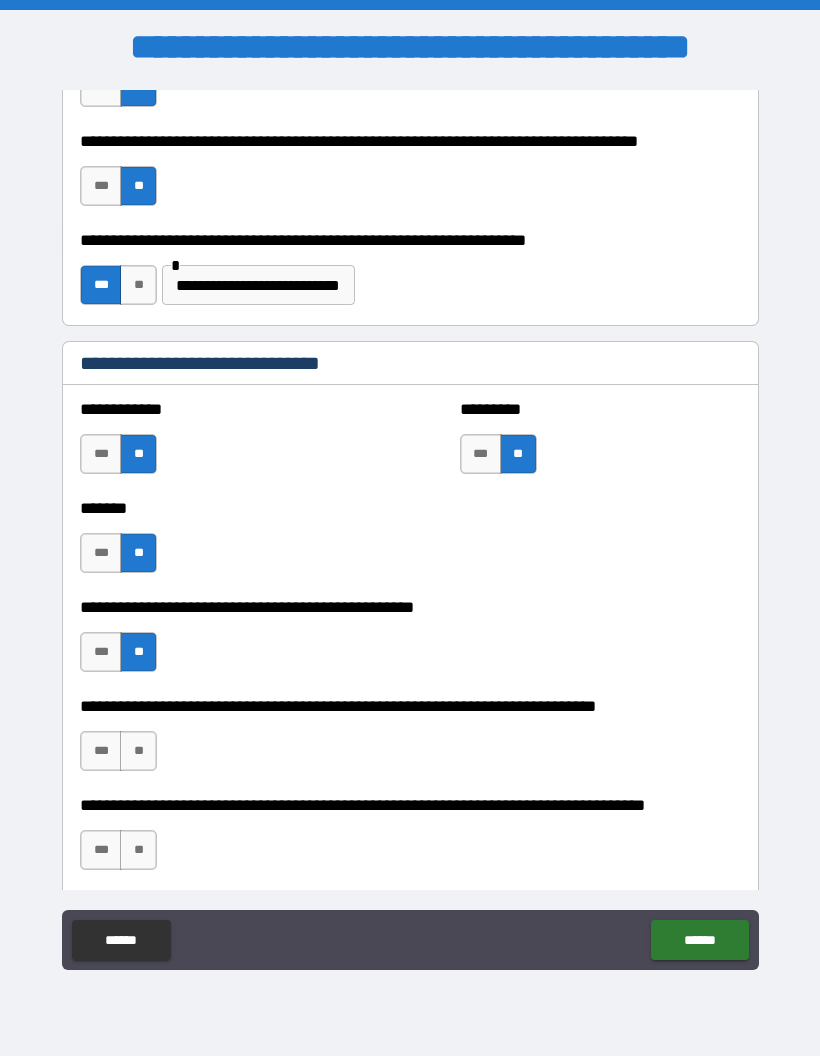 click on "***" at bounding box center (101, 751) 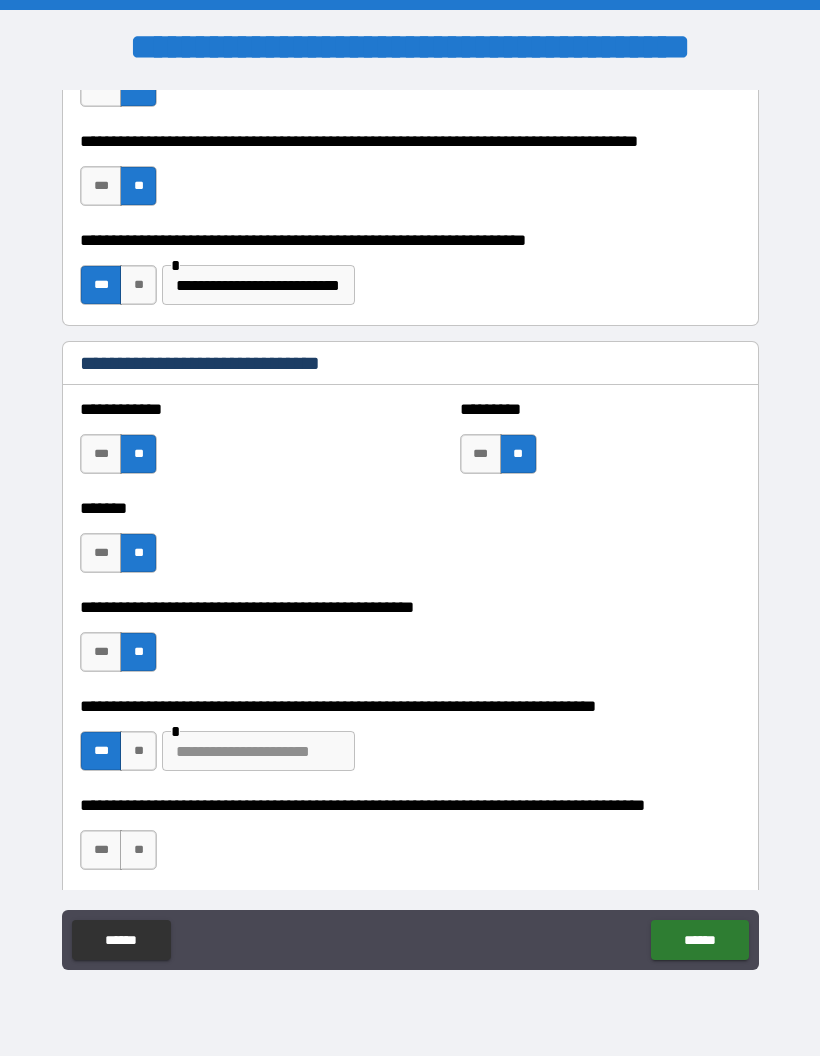 click at bounding box center (258, 751) 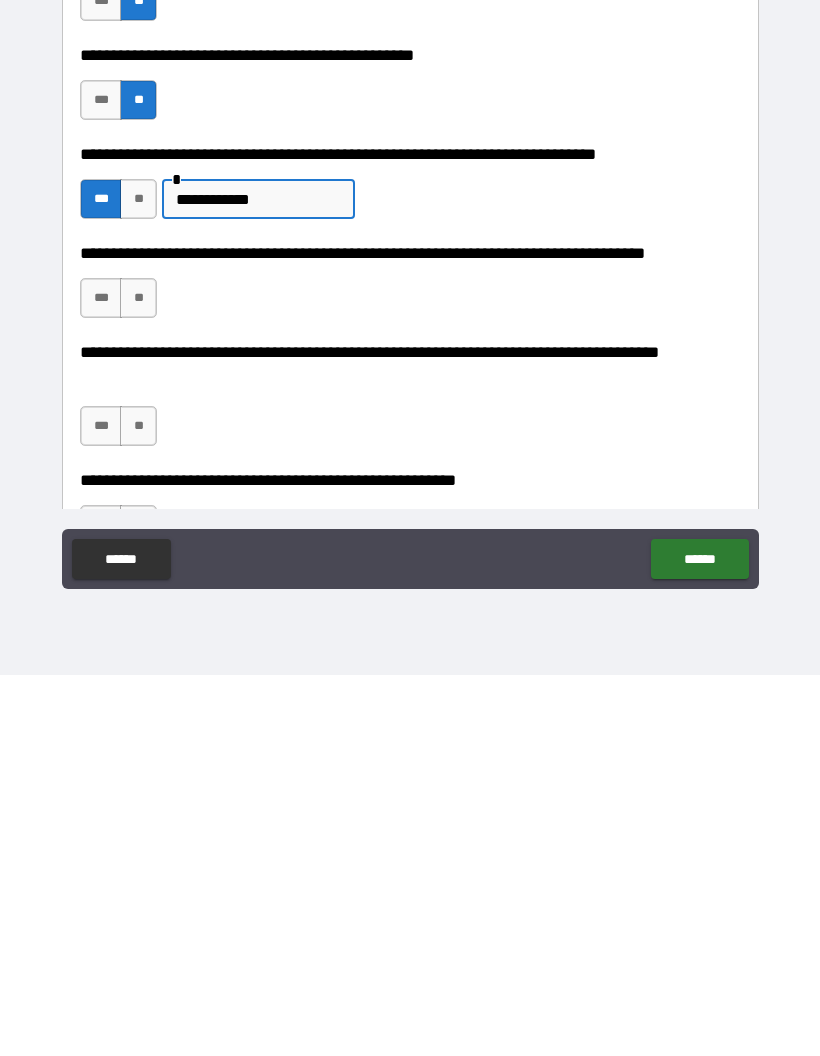 scroll, scrollTop: 1177, scrollLeft: 0, axis: vertical 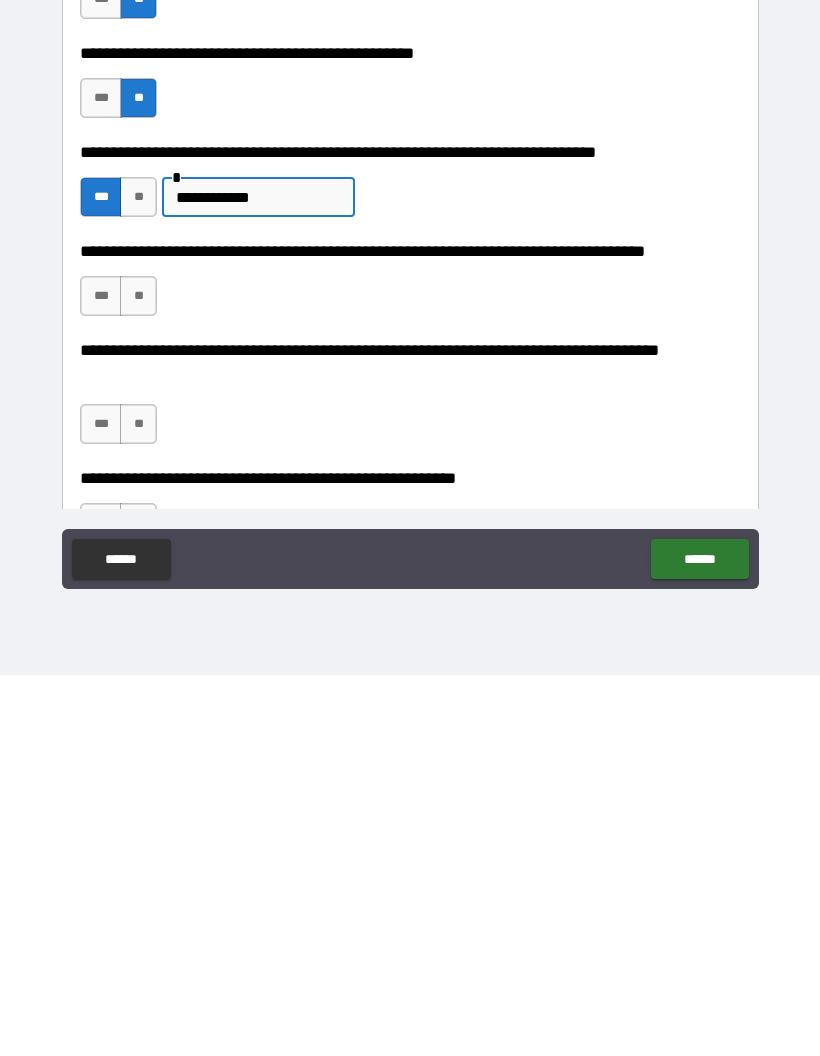 type on "**********" 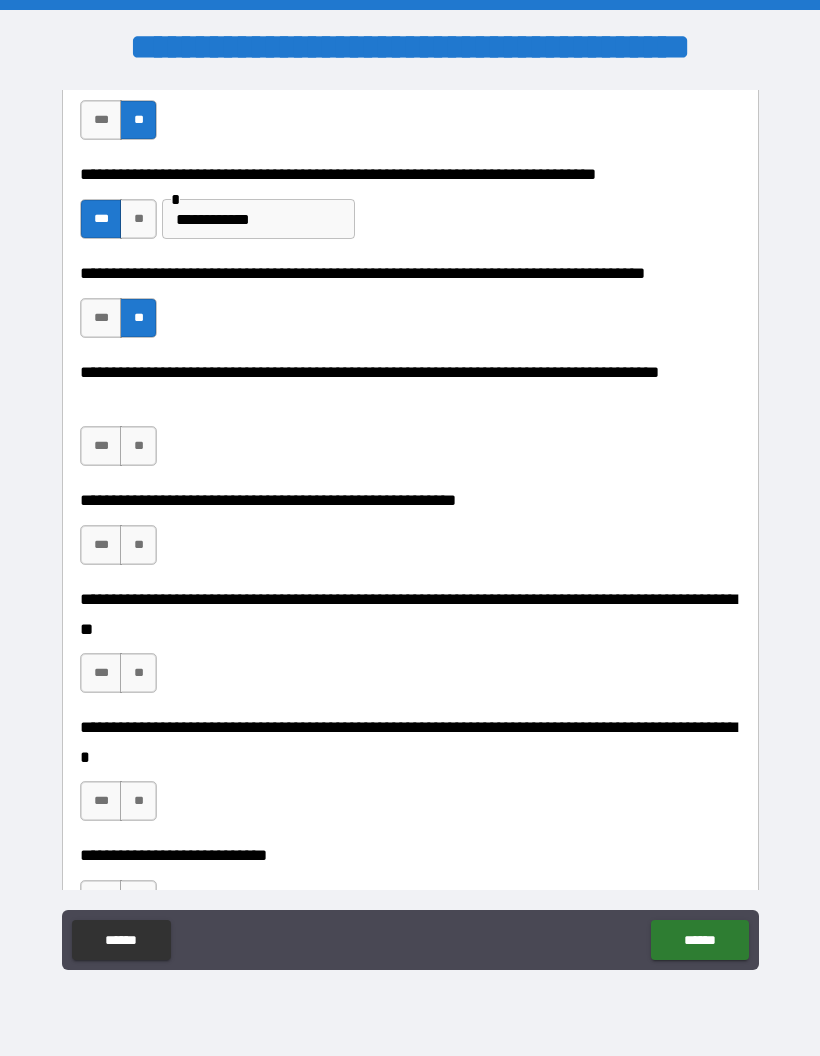 scroll, scrollTop: 1536, scrollLeft: 0, axis: vertical 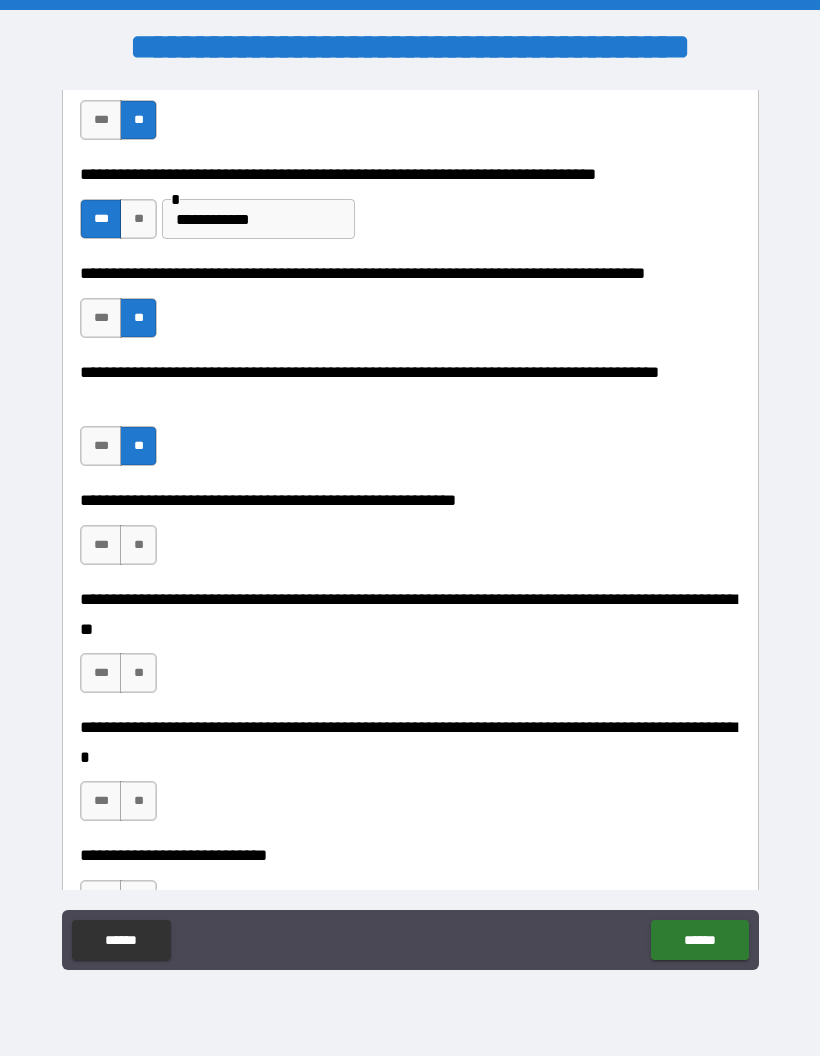 click on "**" at bounding box center [138, 545] 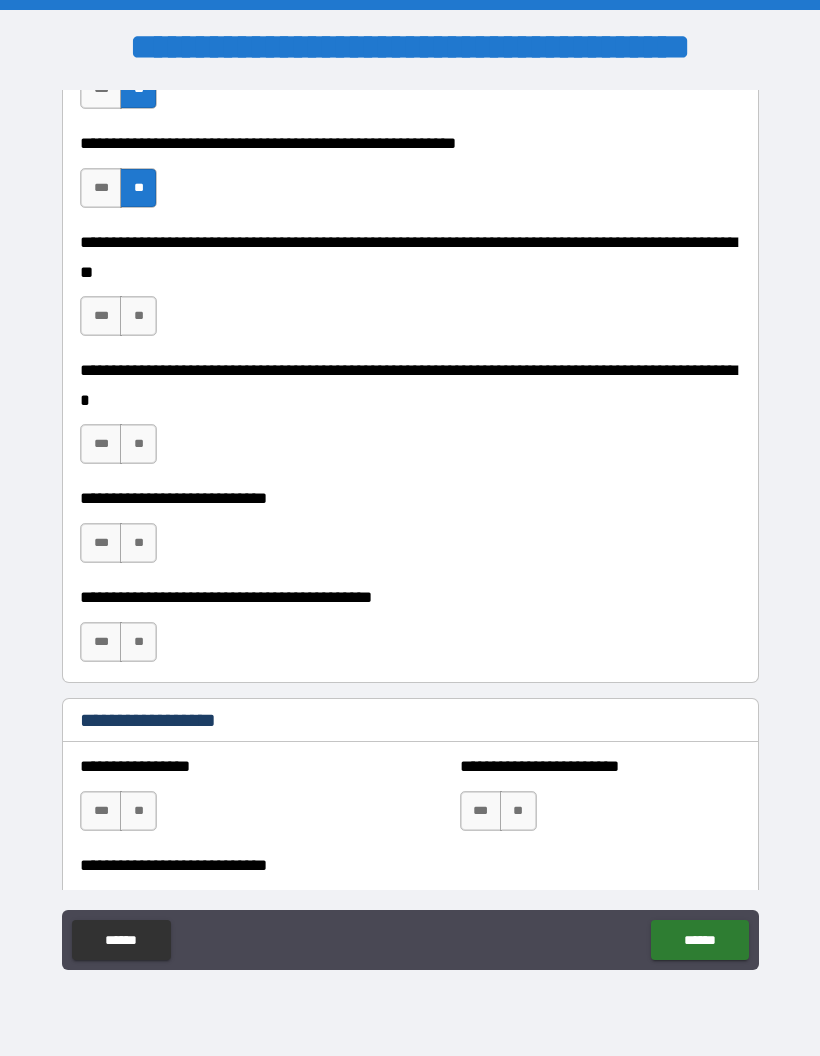 scroll, scrollTop: 1894, scrollLeft: 0, axis: vertical 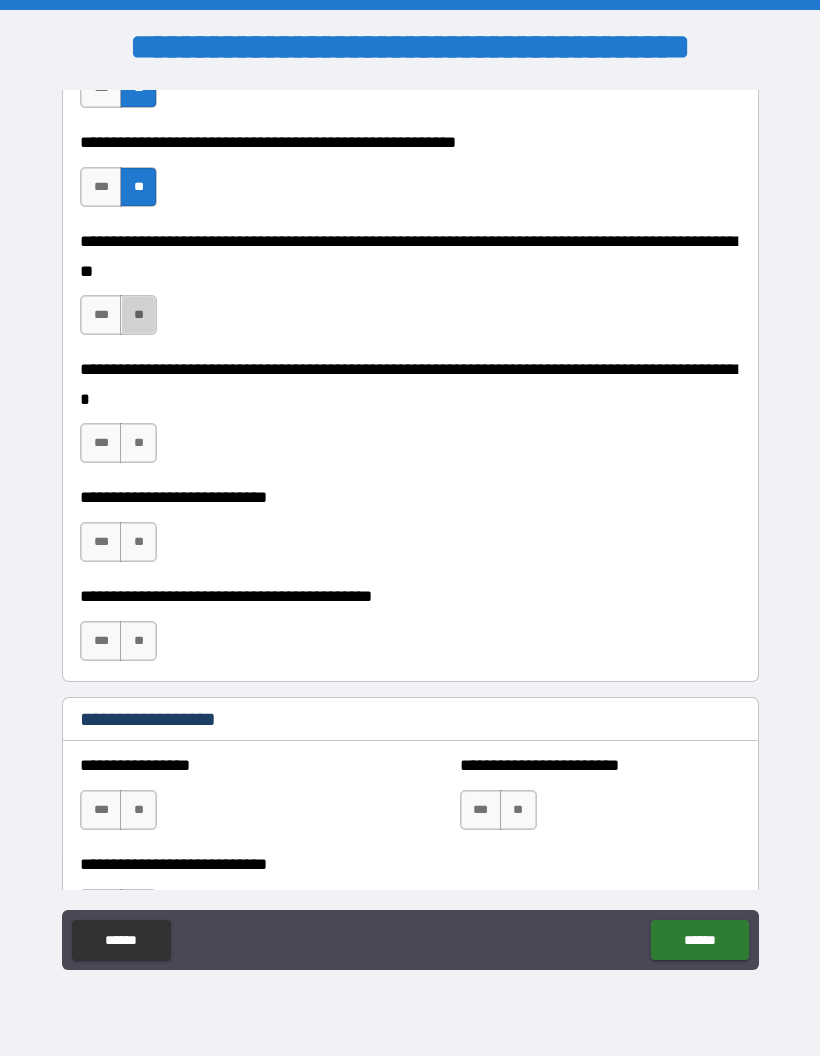click on "**" at bounding box center [138, 315] 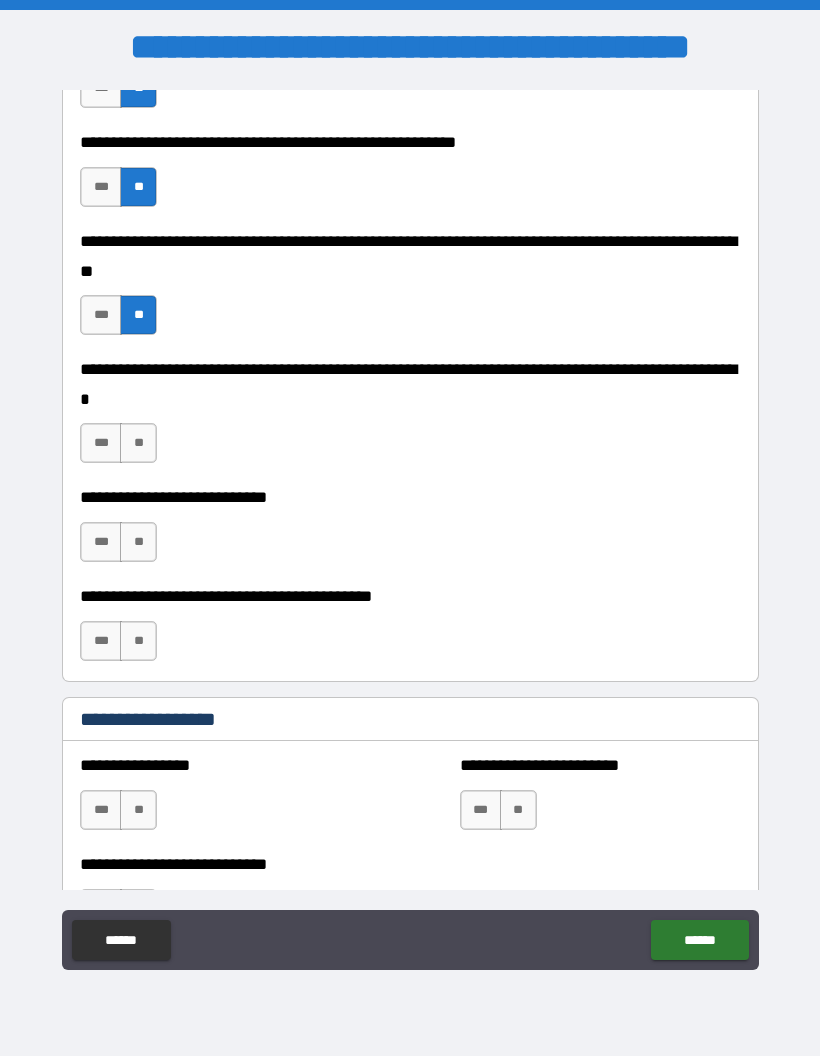 click on "***" at bounding box center (101, 443) 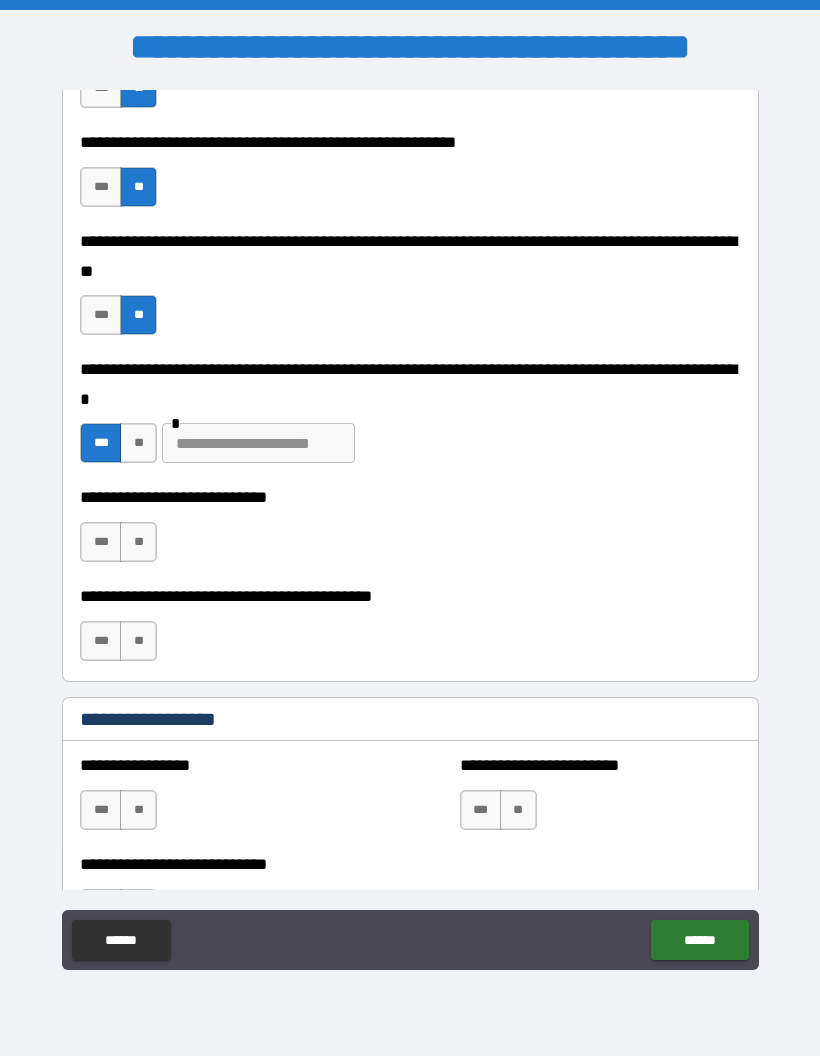 click on "***" at bounding box center [101, 542] 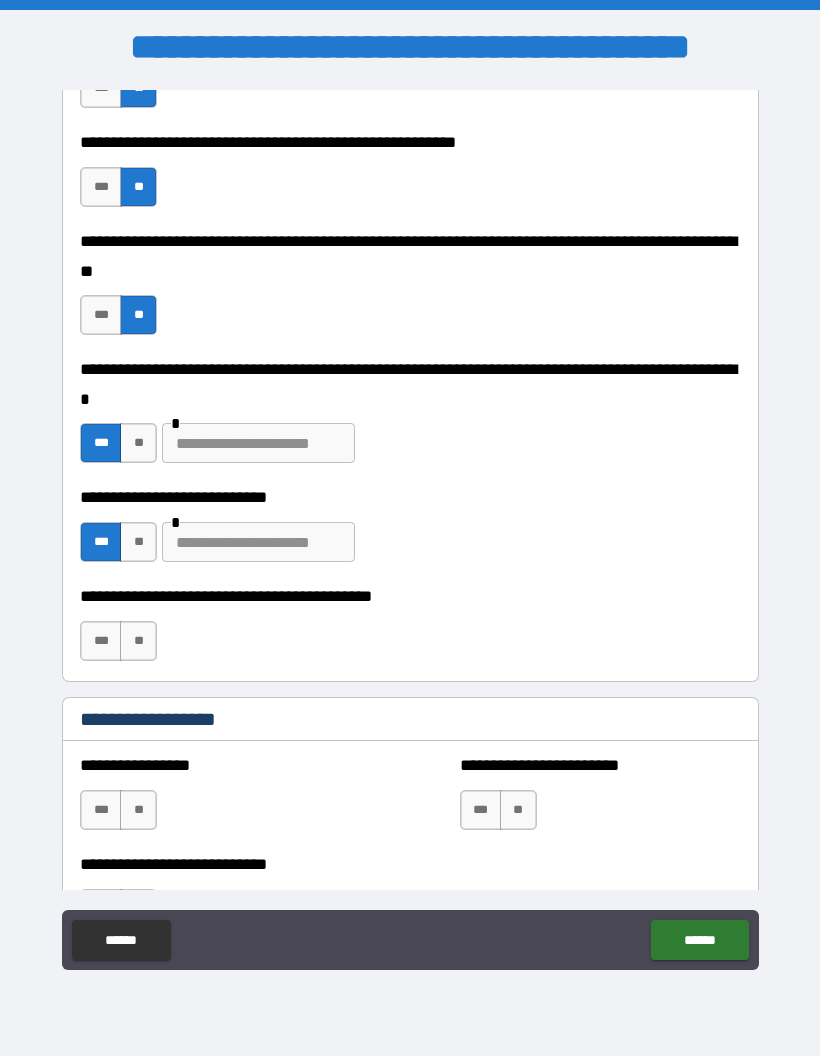 click at bounding box center [258, 542] 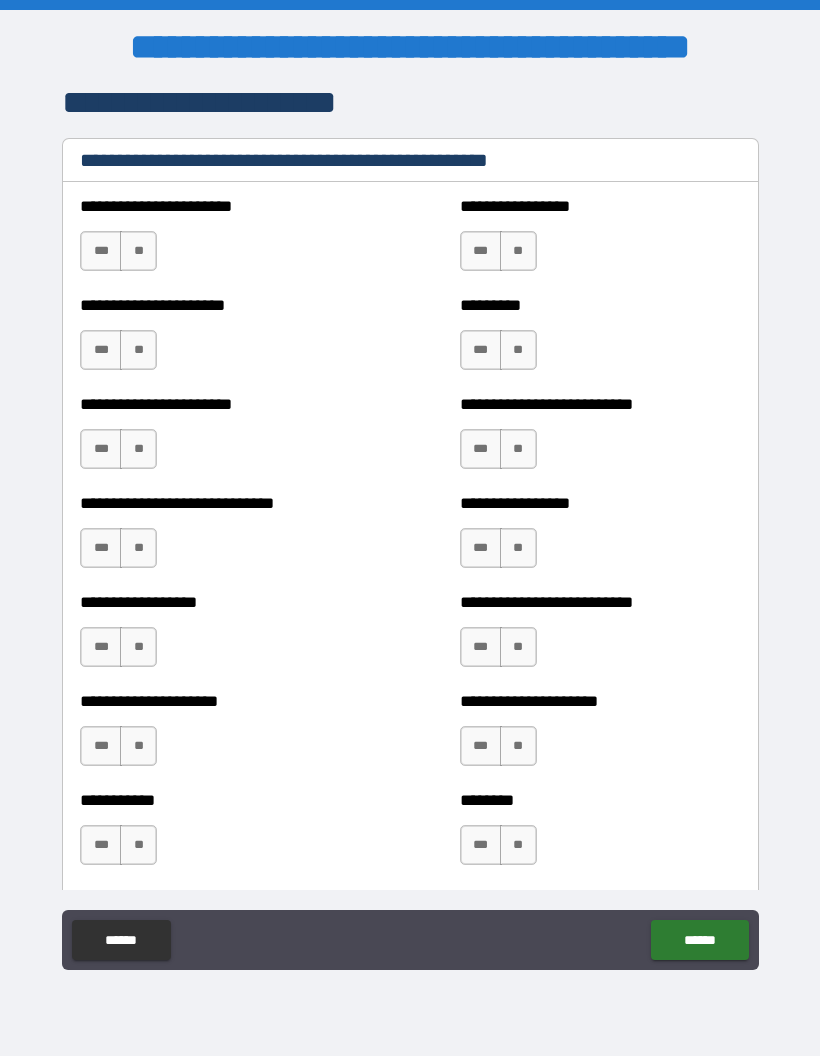 scroll, scrollTop: 2801, scrollLeft: 0, axis: vertical 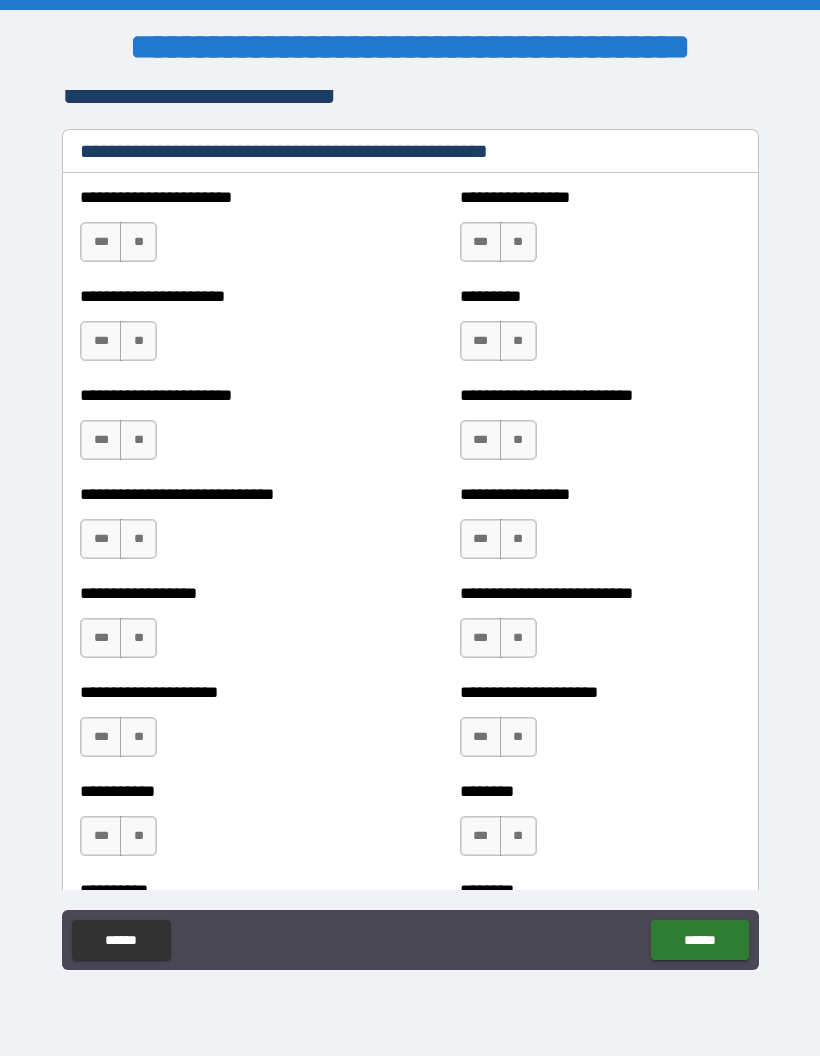 type on "*******" 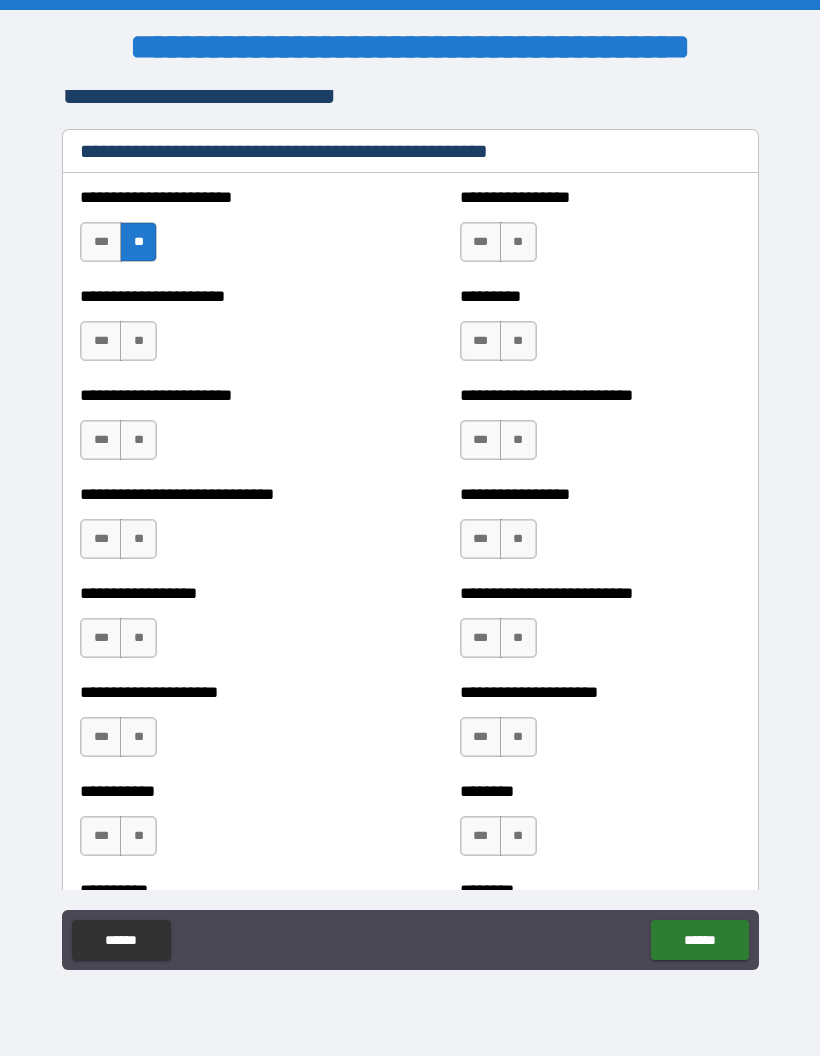 click on "**" at bounding box center (518, 242) 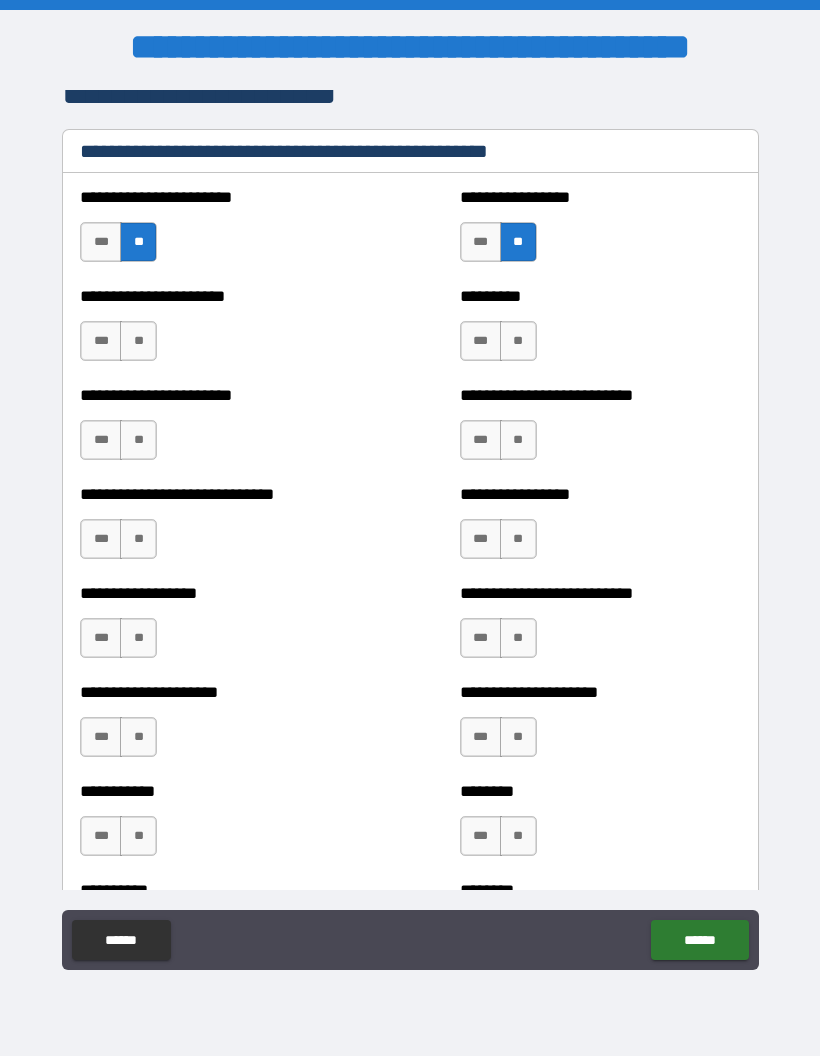 click on "**" at bounding box center [518, 341] 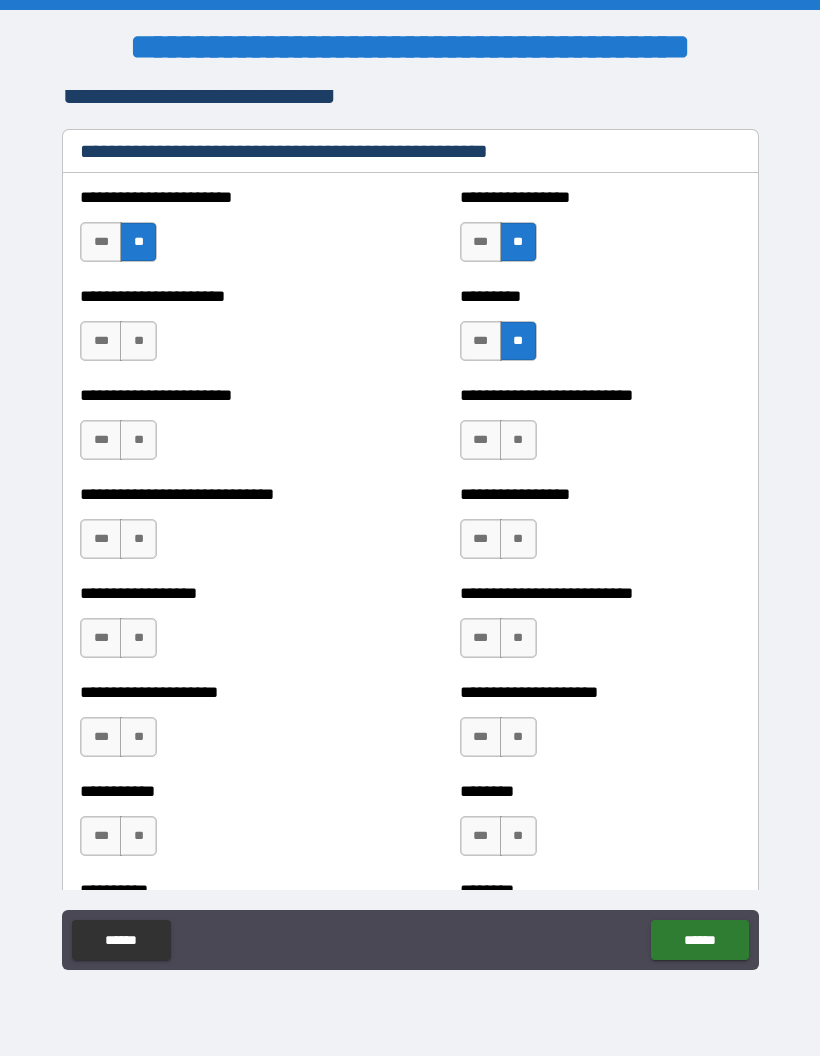 click on "**" at bounding box center (138, 341) 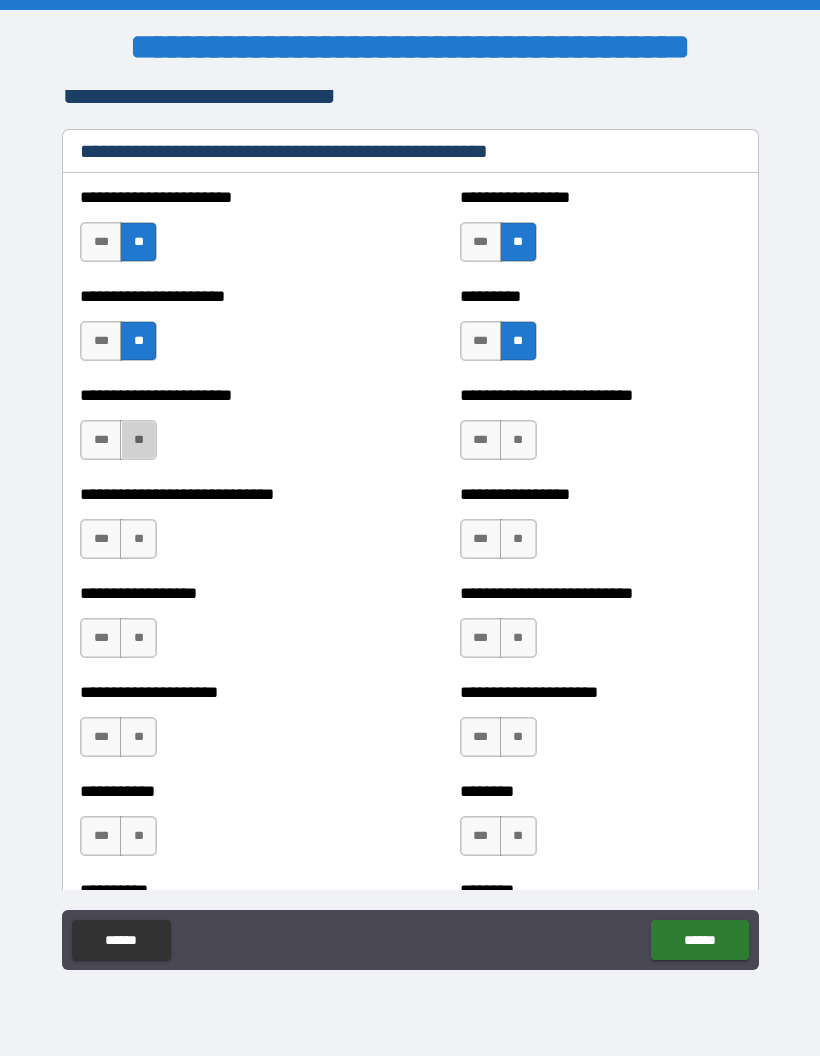 click on "**" at bounding box center (138, 440) 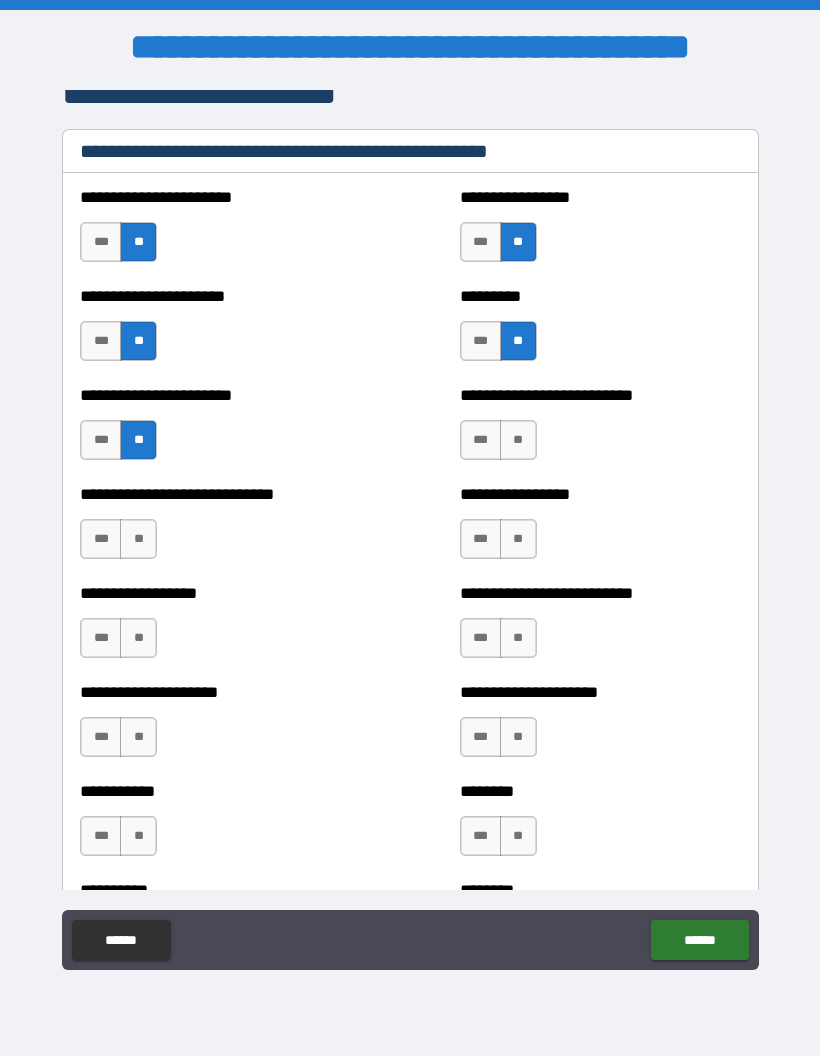 click on "**" at bounding box center (518, 440) 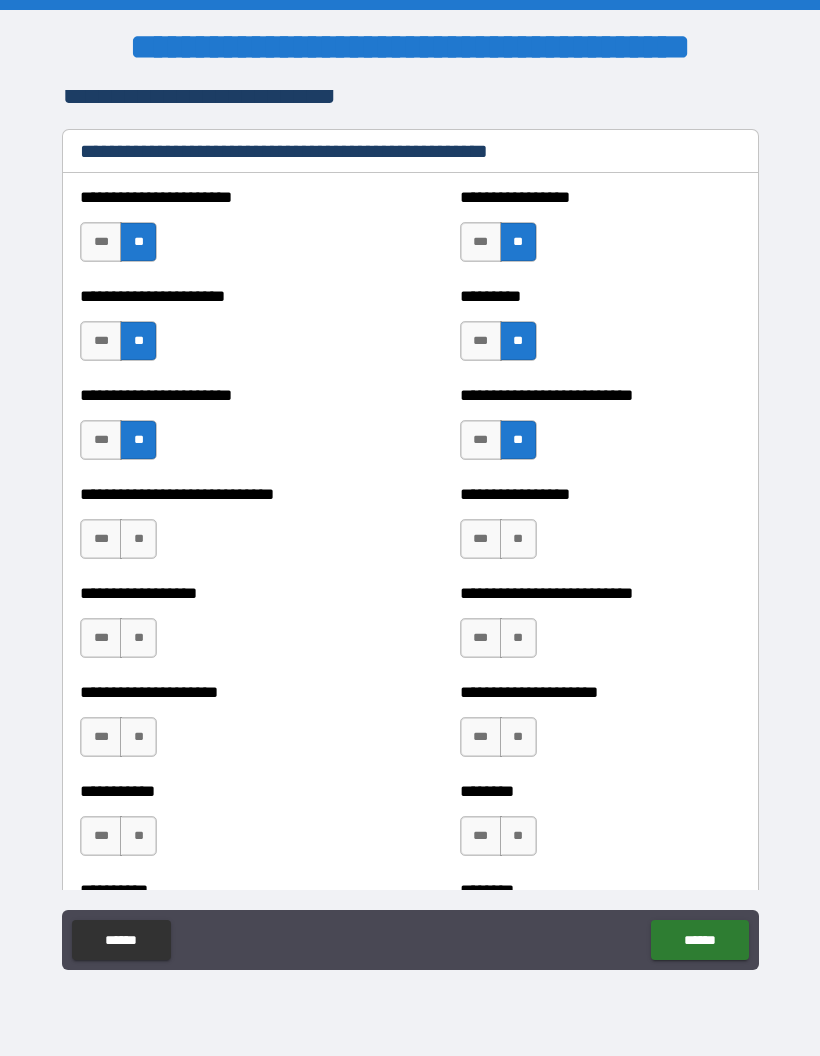 click on "**" at bounding box center (518, 539) 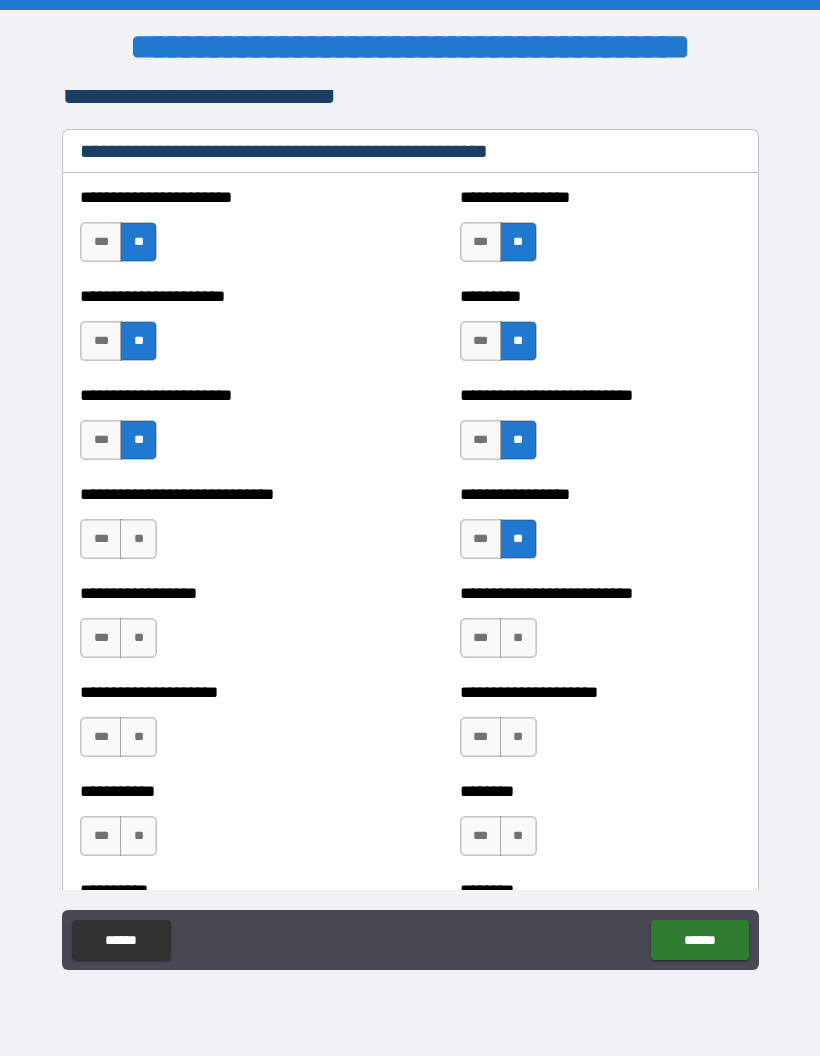 click on "**" at bounding box center [138, 539] 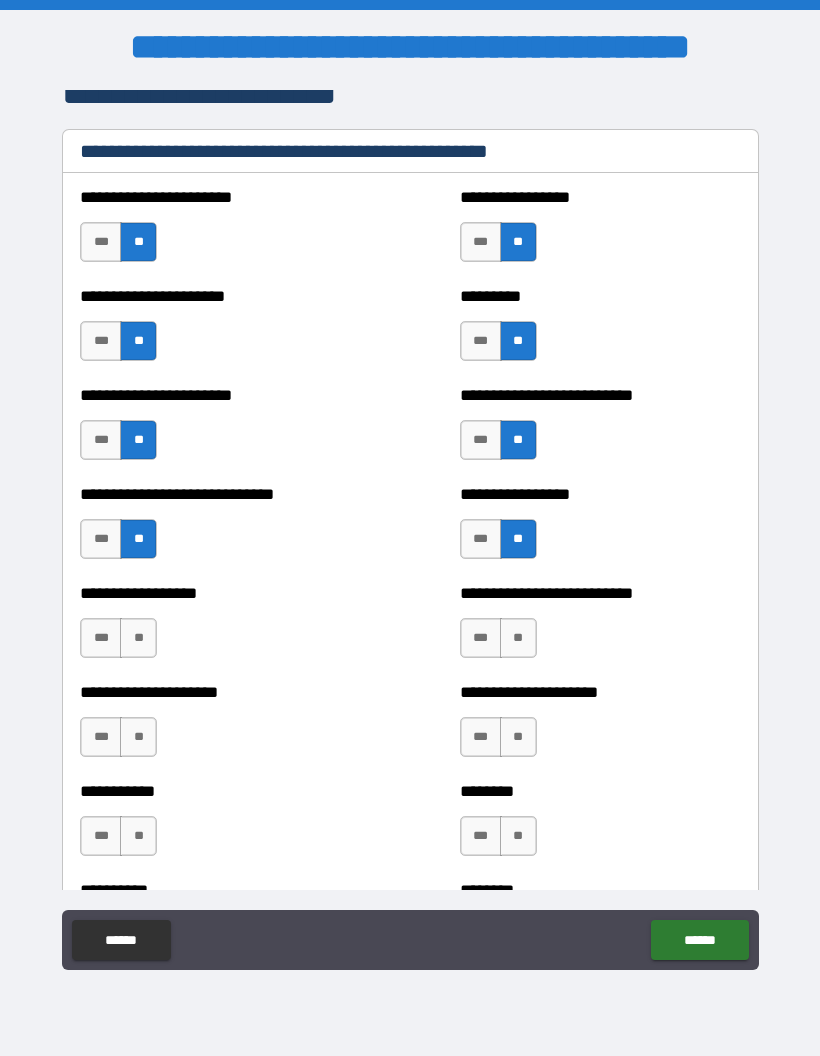 click on "**" at bounding box center [138, 638] 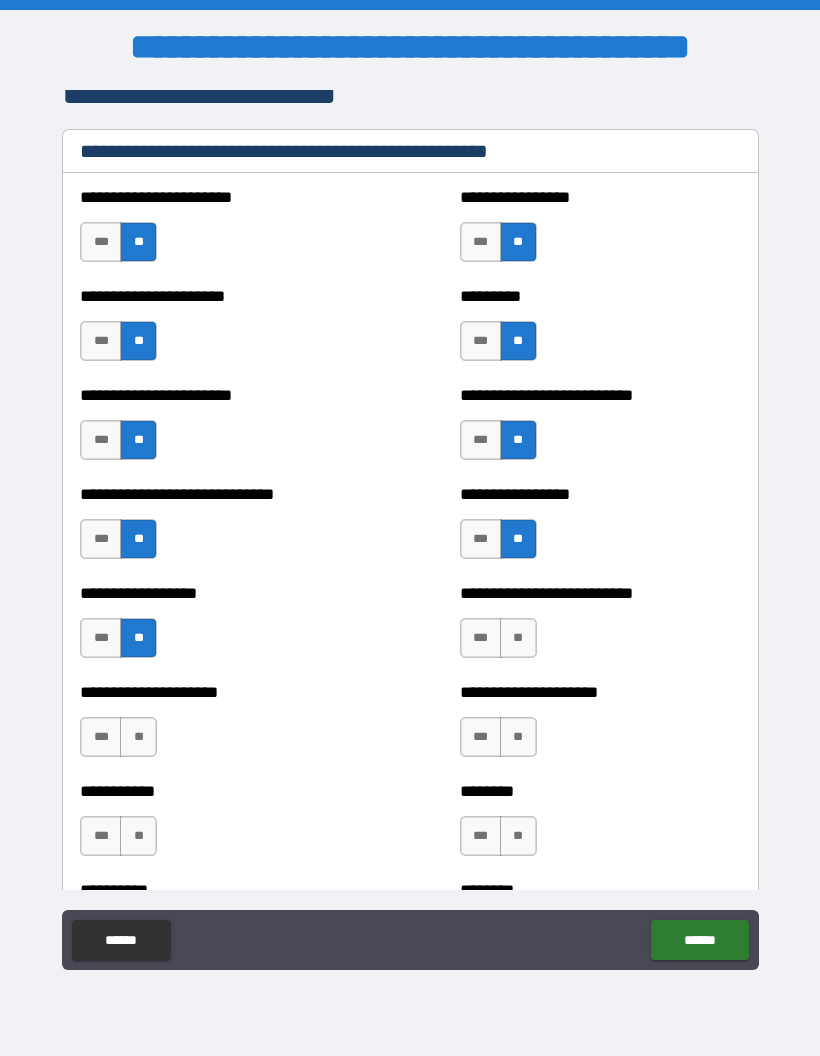 click on "**" at bounding box center (518, 638) 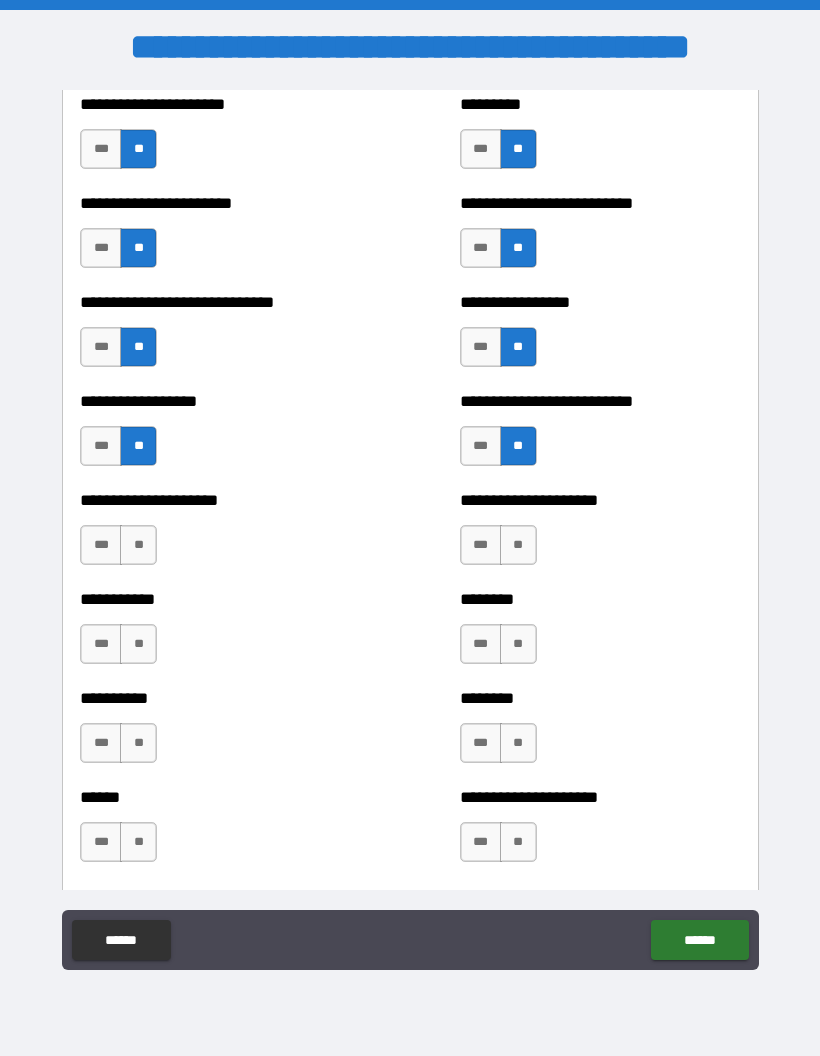 scroll, scrollTop: 3002, scrollLeft: 0, axis: vertical 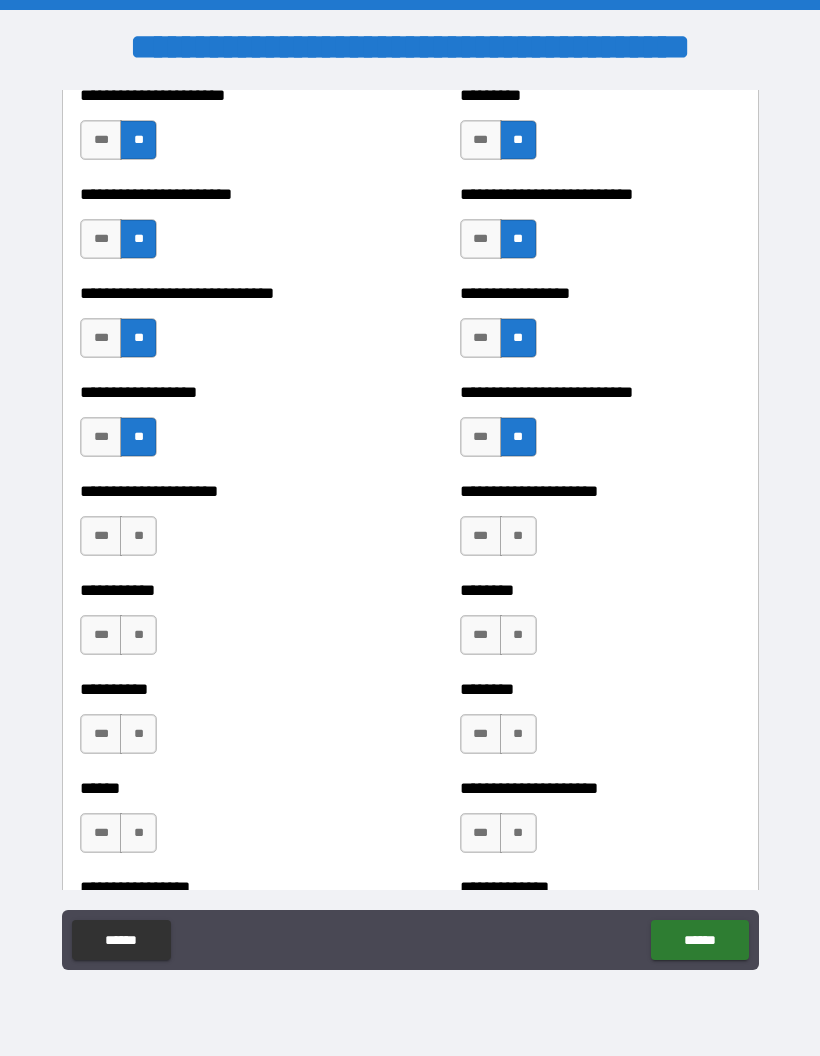click on "**" at bounding box center [138, 536] 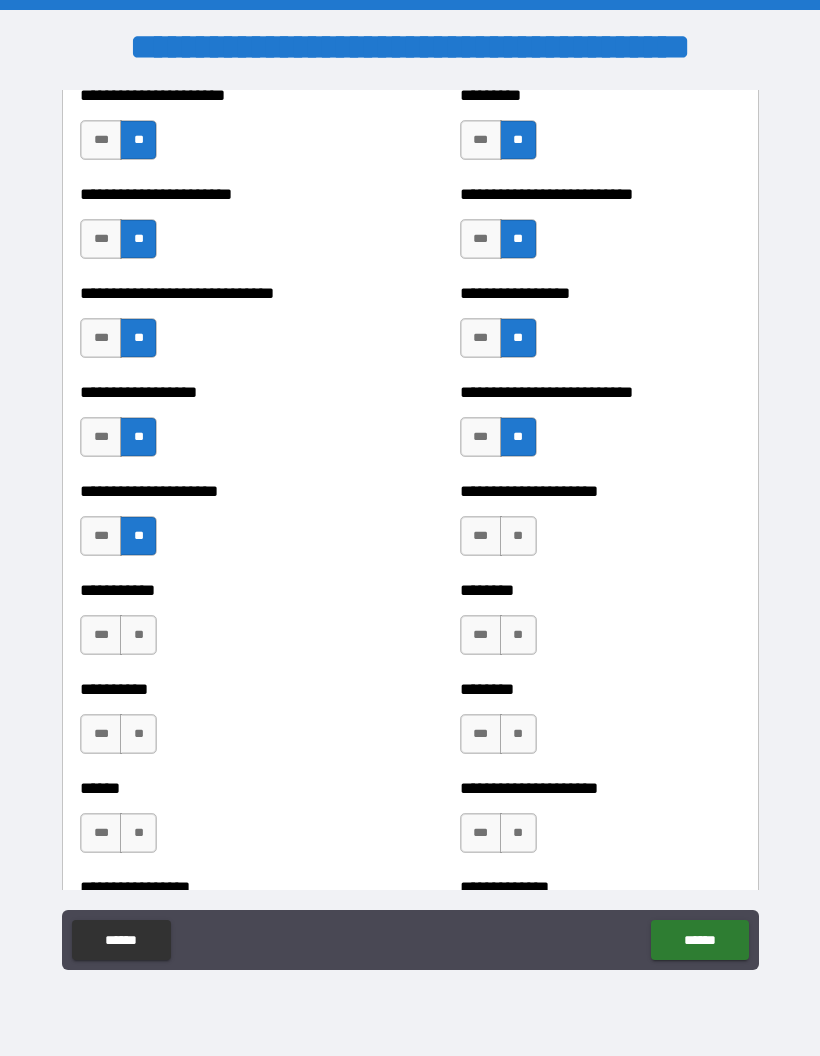 click on "**" at bounding box center (518, 536) 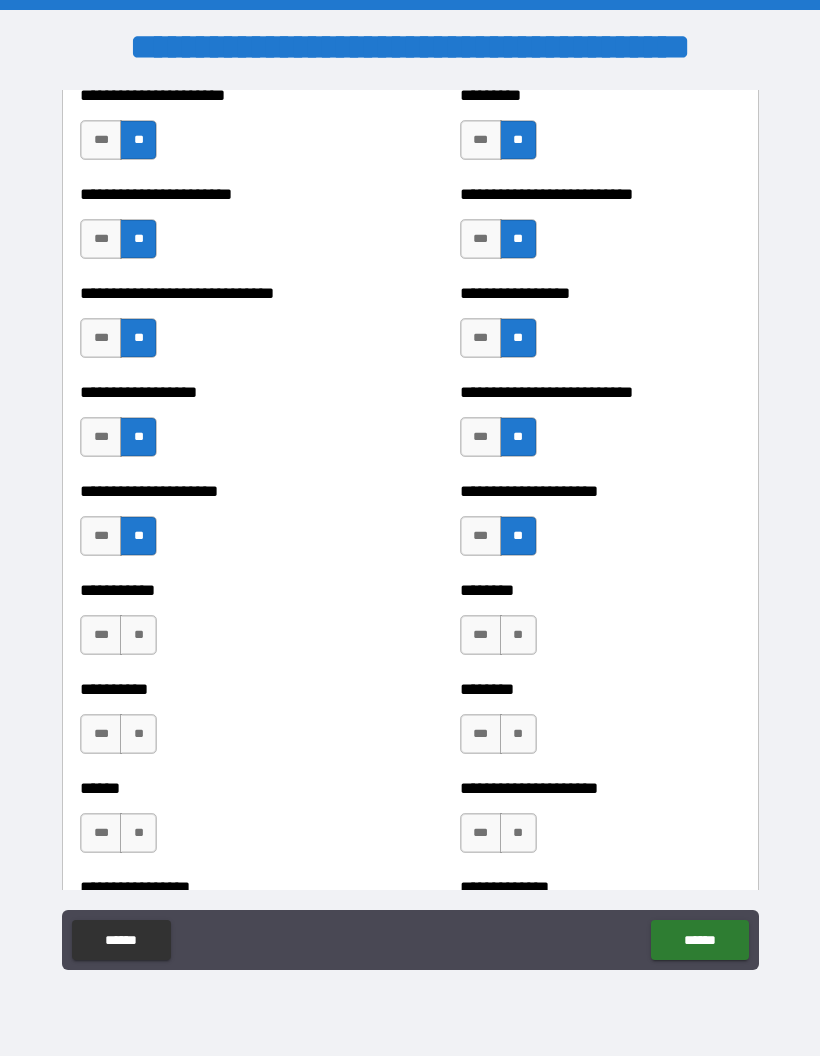 click on "**" at bounding box center (518, 635) 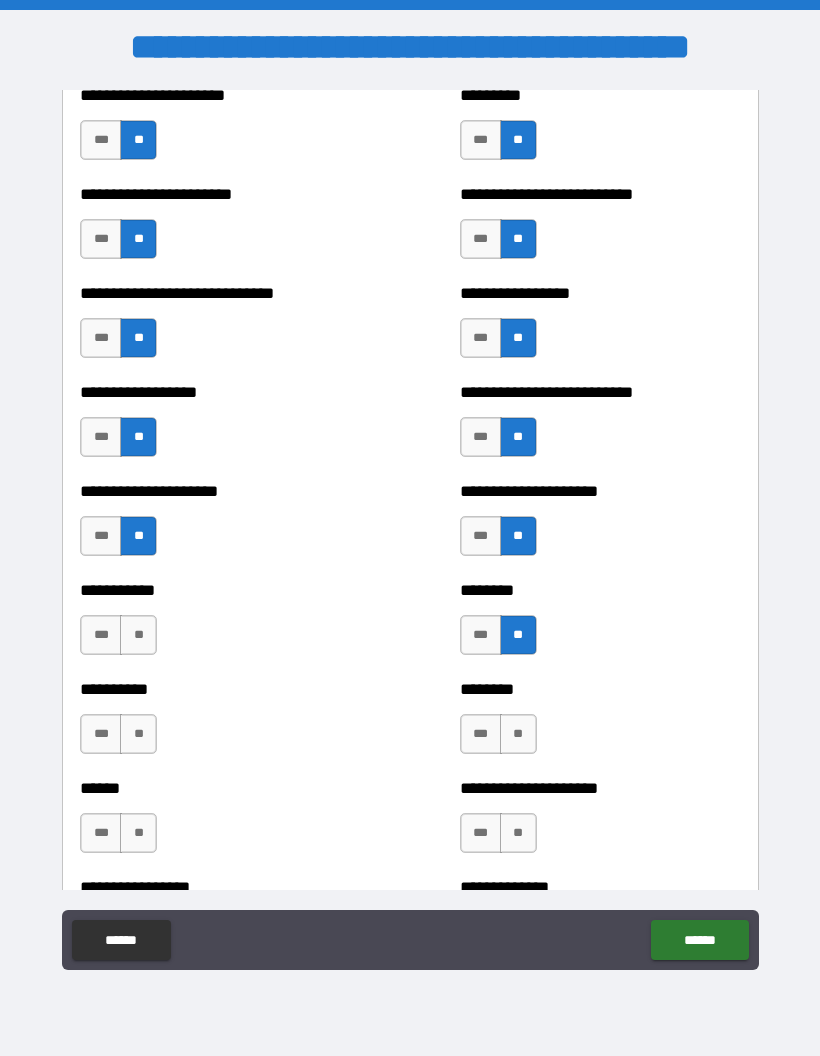 click on "**" at bounding box center [138, 635] 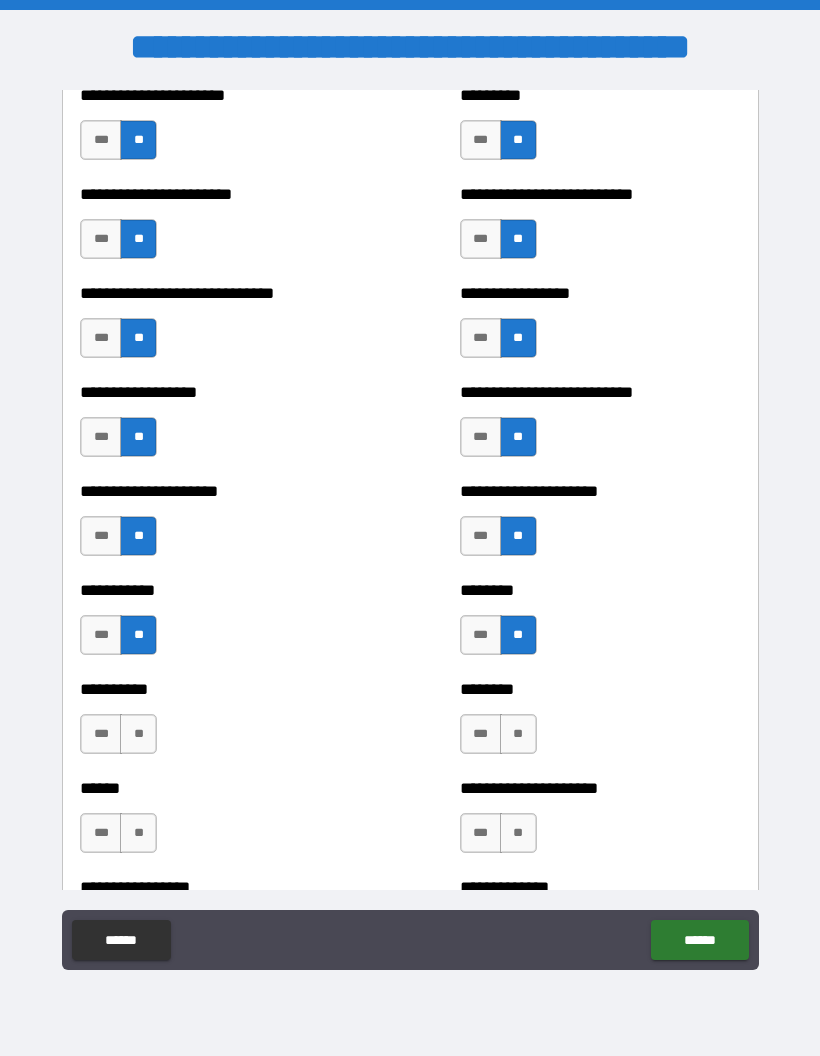 click on "**" at bounding box center (138, 734) 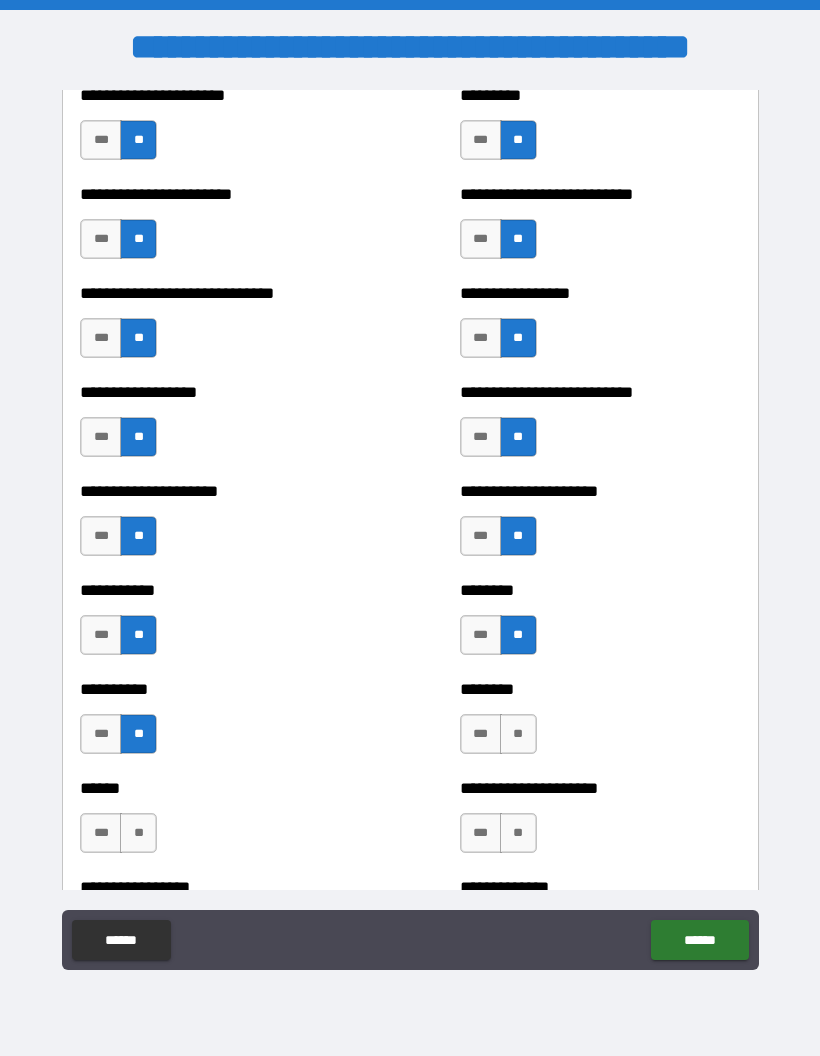 click on "**" at bounding box center [518, 734] 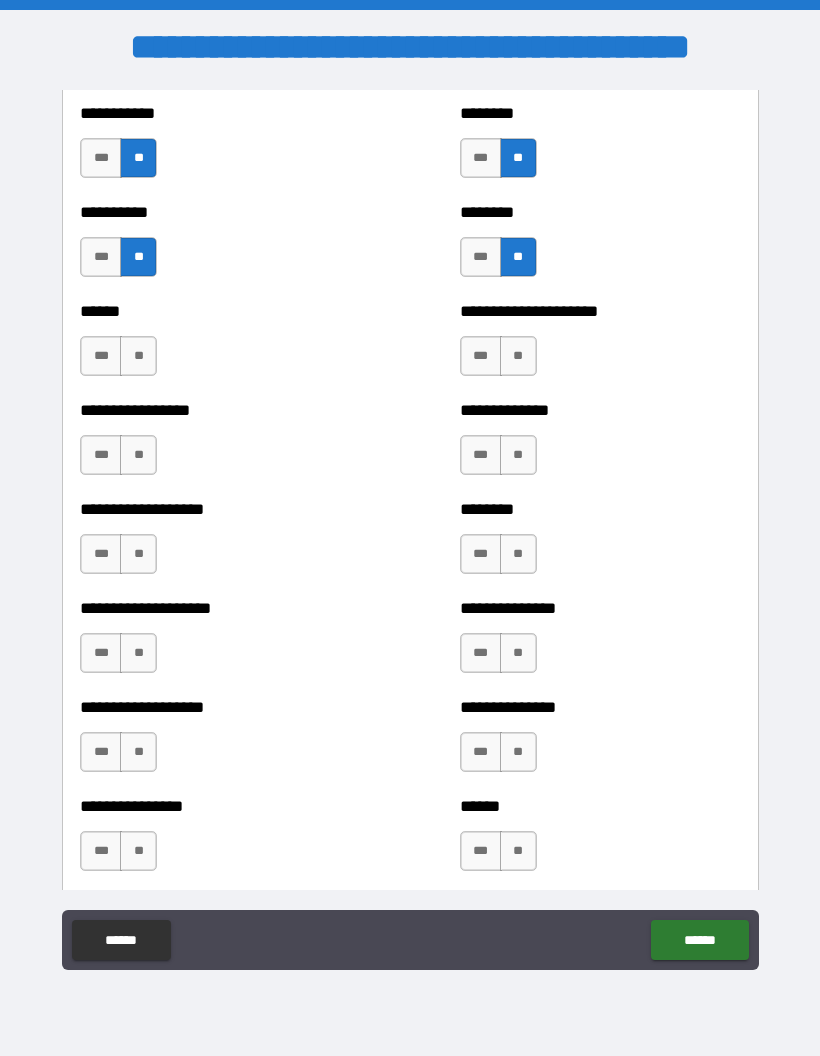 scroll, scrollTop: 3484, scrollLeft: 0, axis: vertical 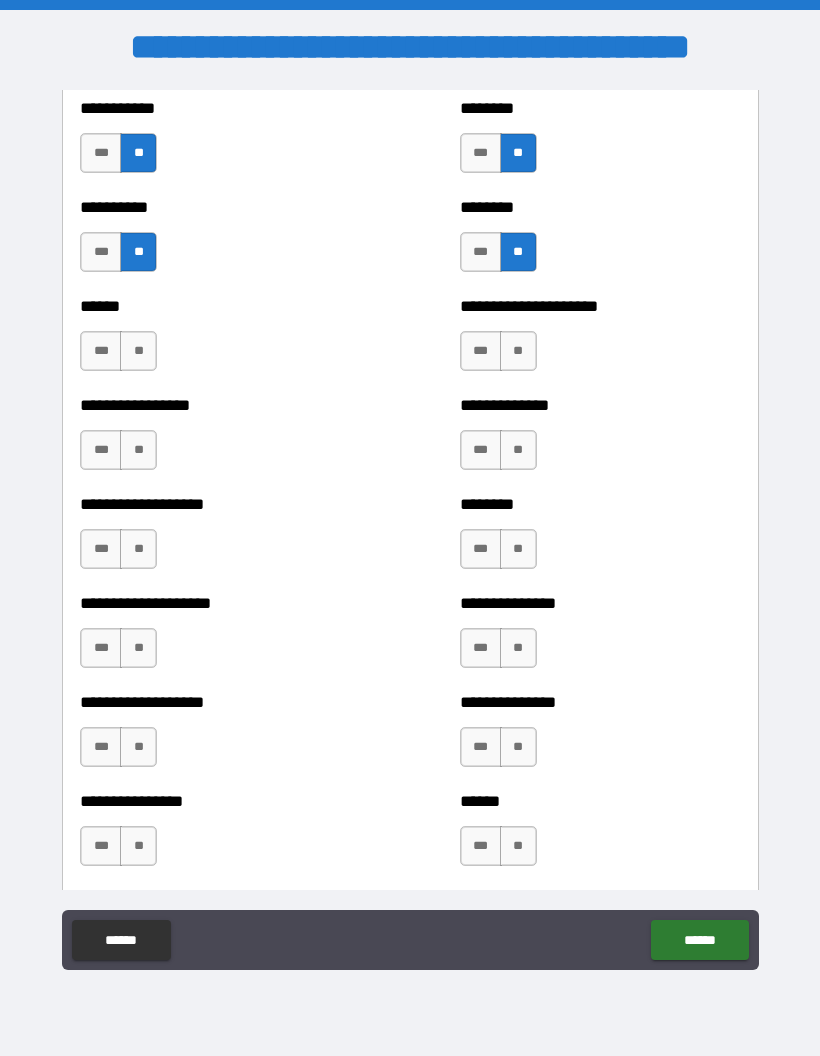 click on "**" at bounding box center (138, 351) 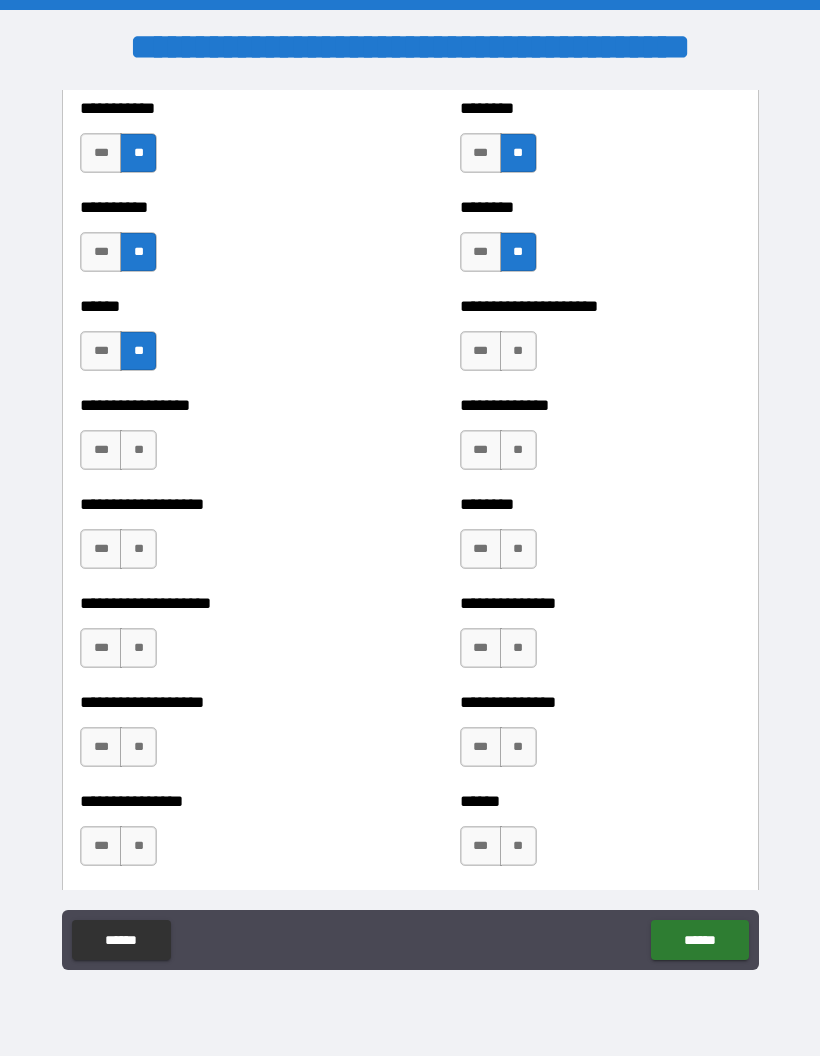 click on "**" at bounding box center (518, 351) 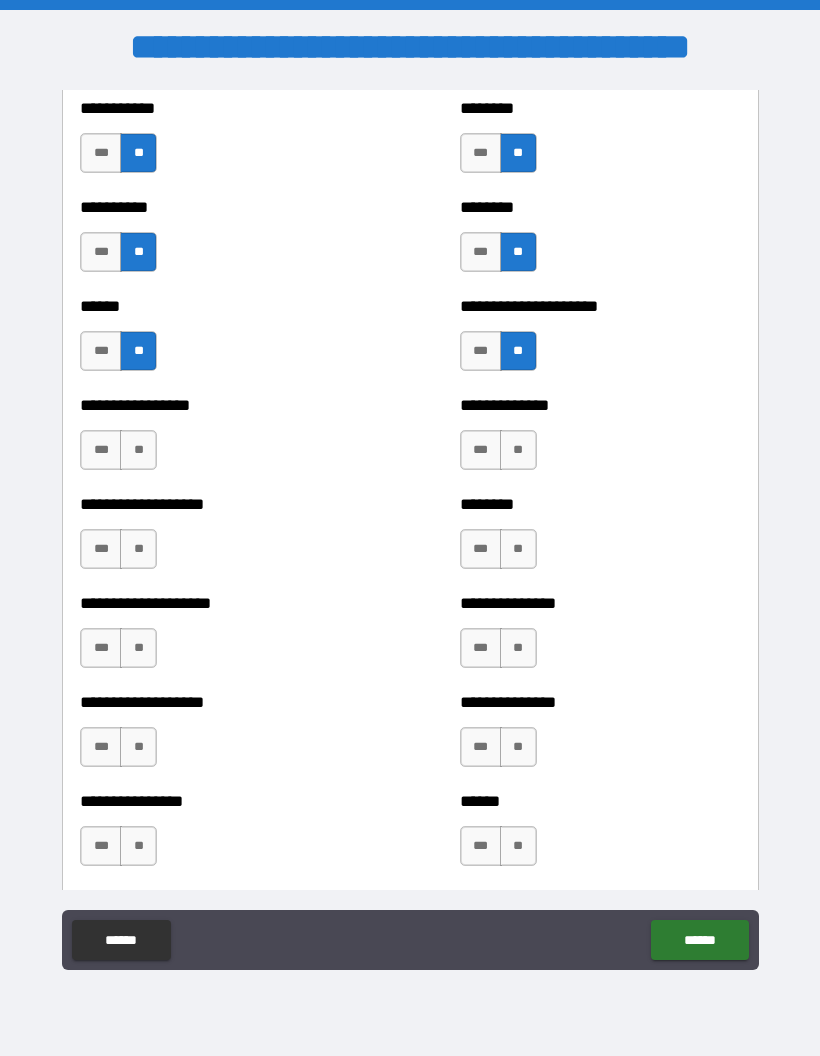 click on "**" at bounding box center (518, 450) 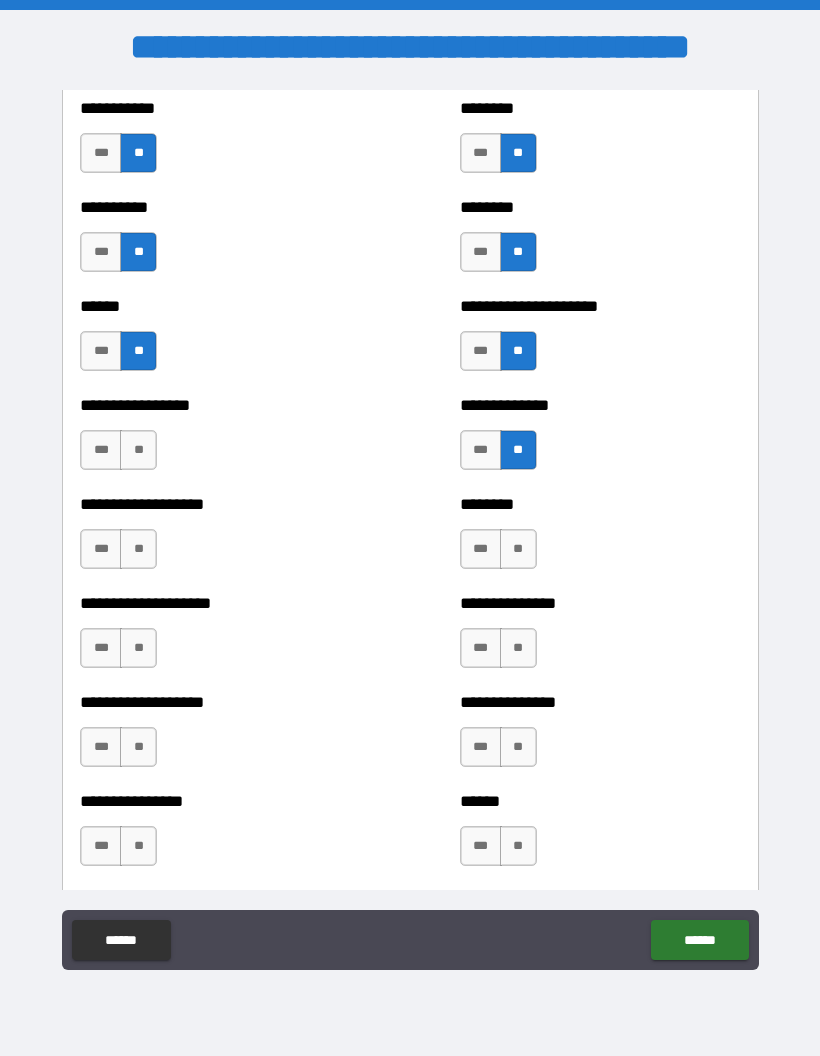click on "**" at bounding box center [138, 450] 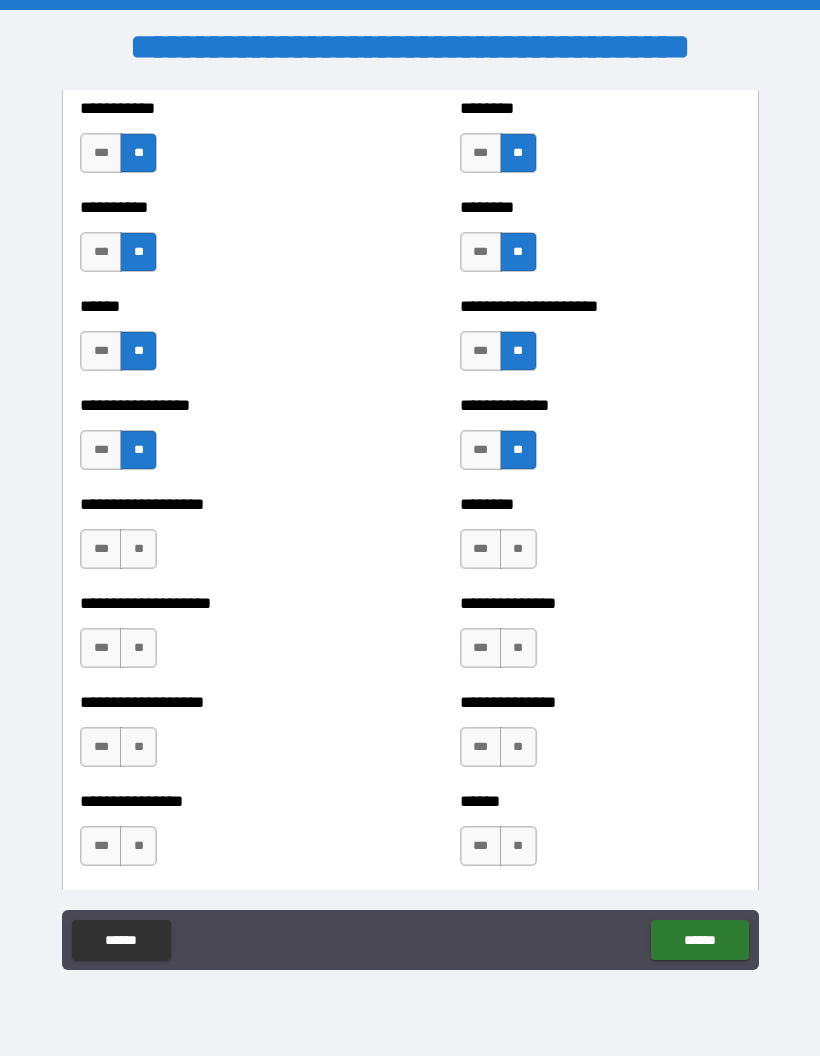click on "**" at bounding box center (138, 549) 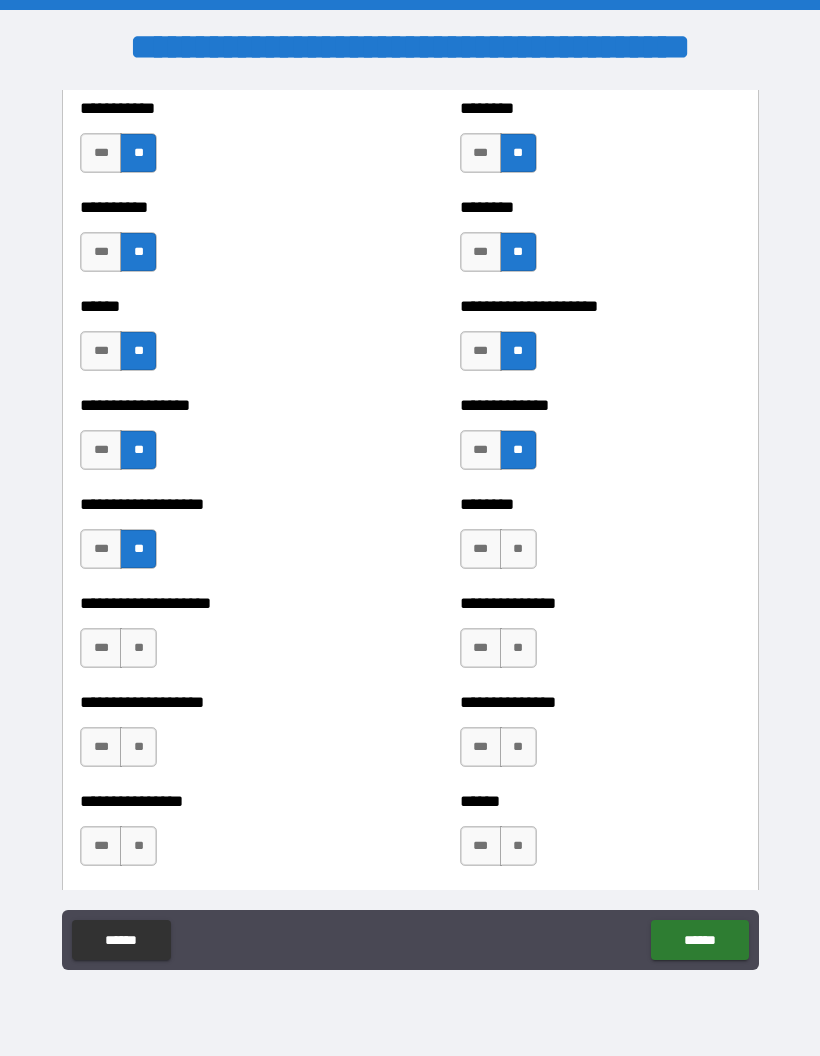 click on "**" at bounding box center [518, 549] 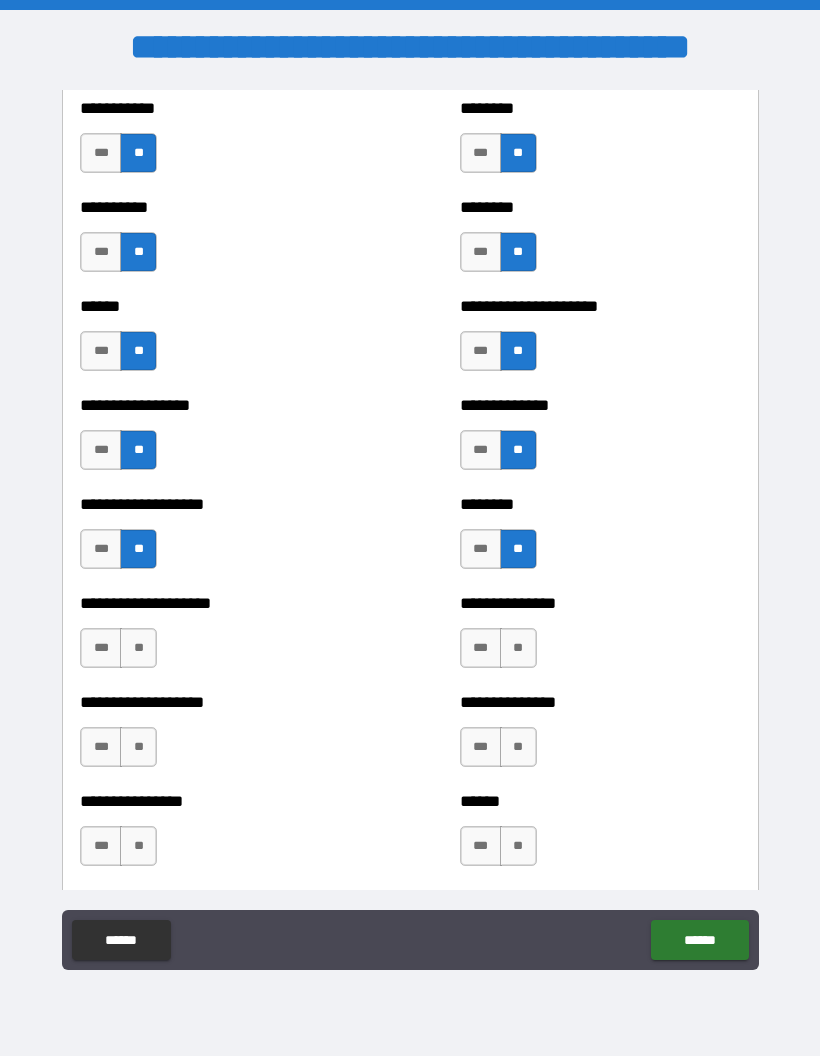 click on "**" at bounding box center [518, 648] 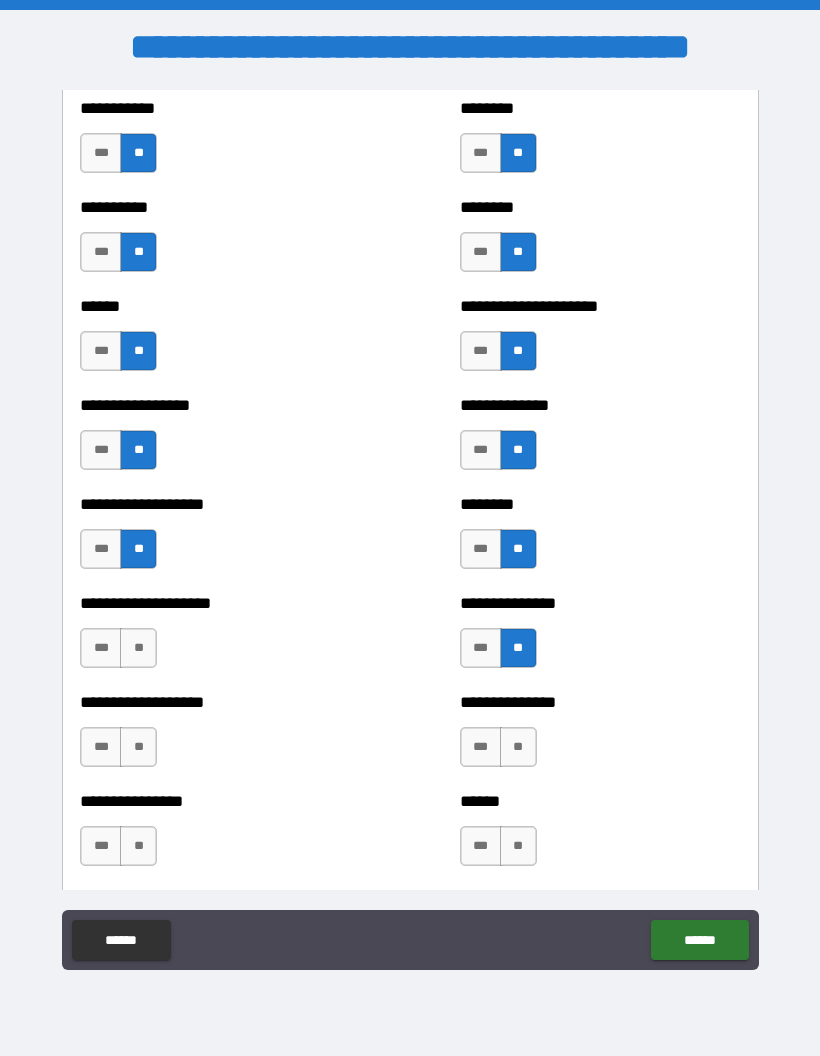 click on "**" at bounding box center [138, 648] 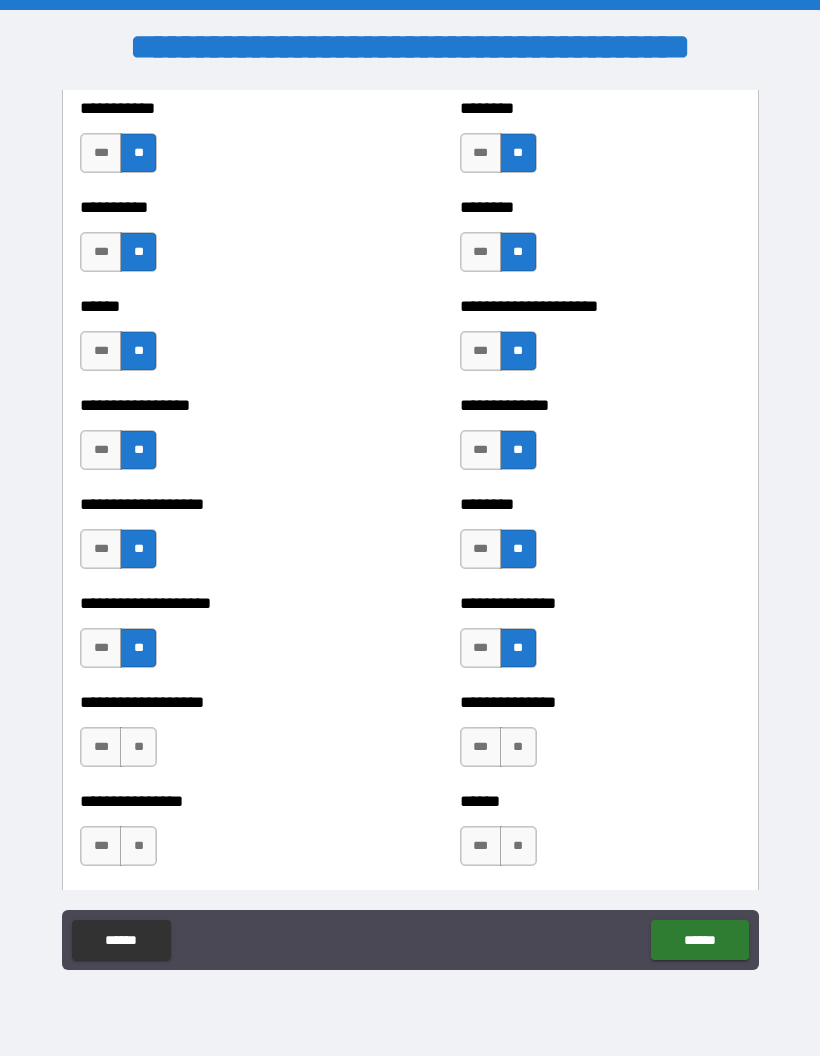 click on "**" at bounding box center [138, 747] 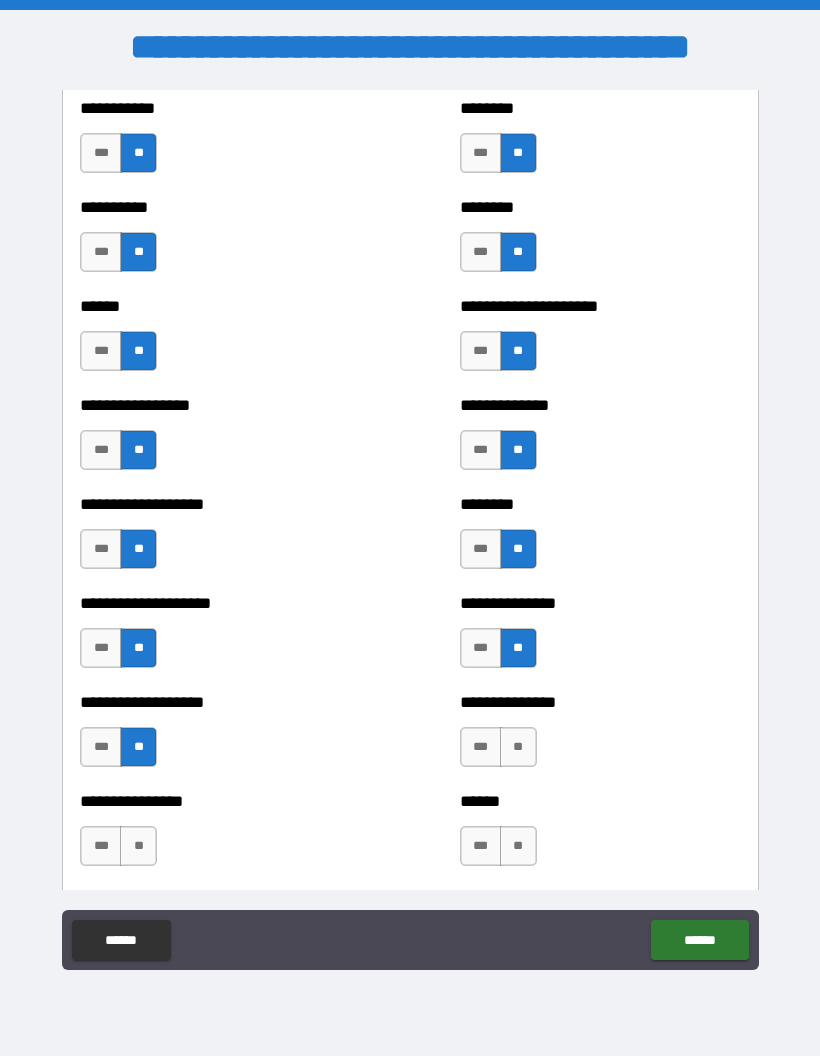 click on "**" at bounding box center [518, 747] 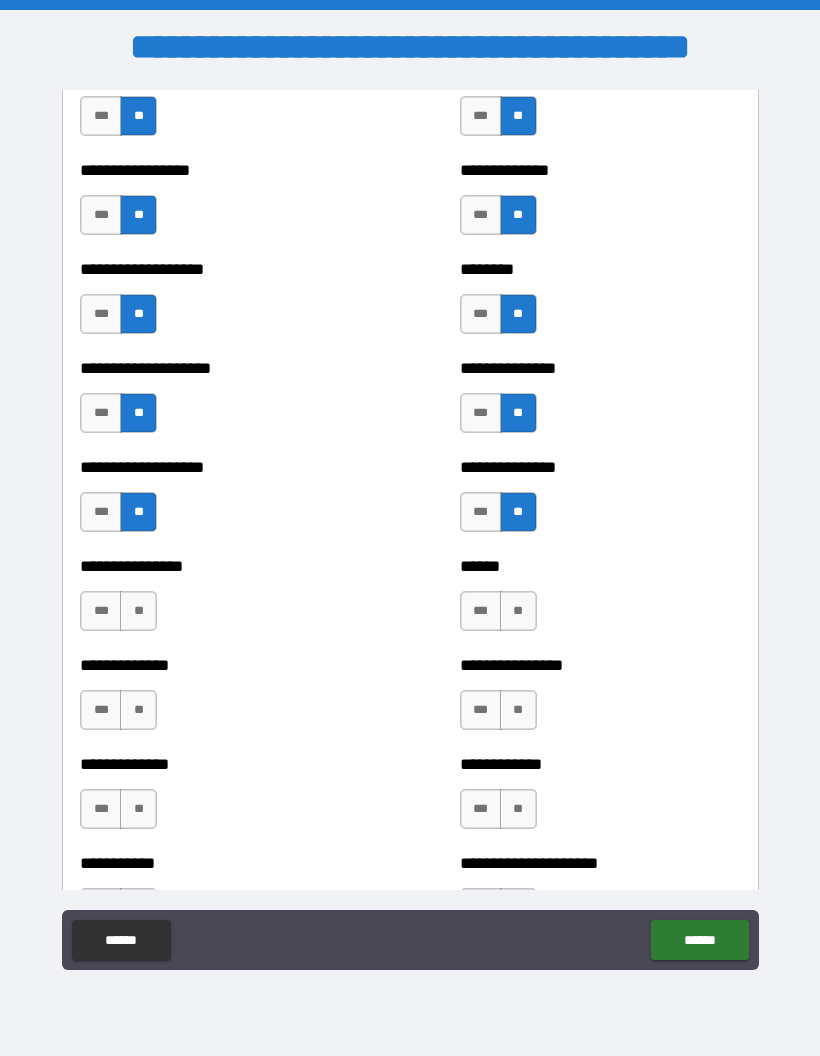 scroll, scrollTop: 3723, scrollLeft: 0, axis: vertical 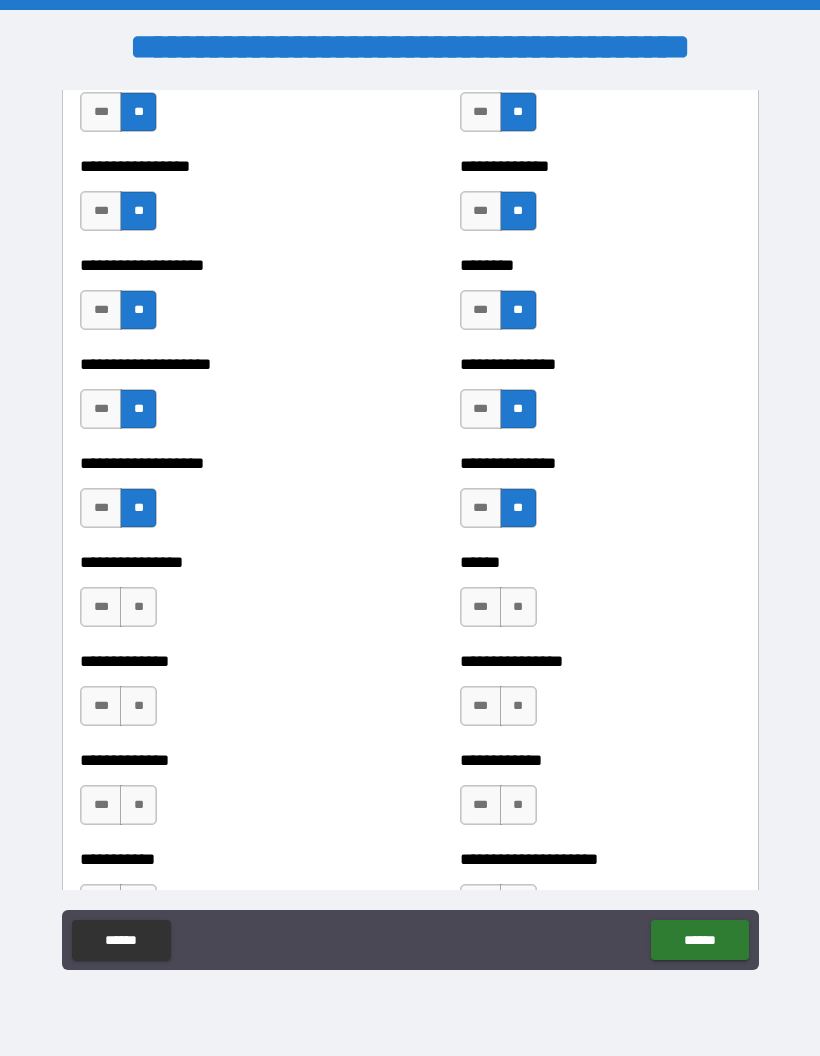click on "**" at bounding box center [138, 607] 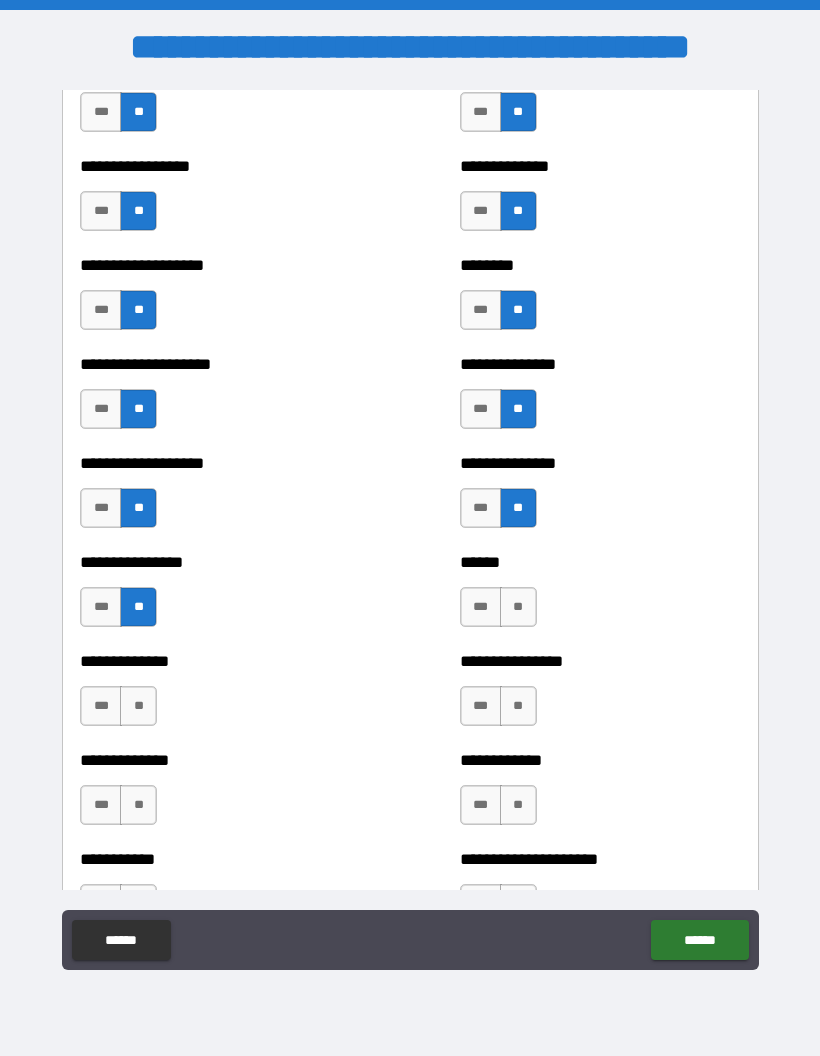 click on "***" at bounding box center (481, 607) 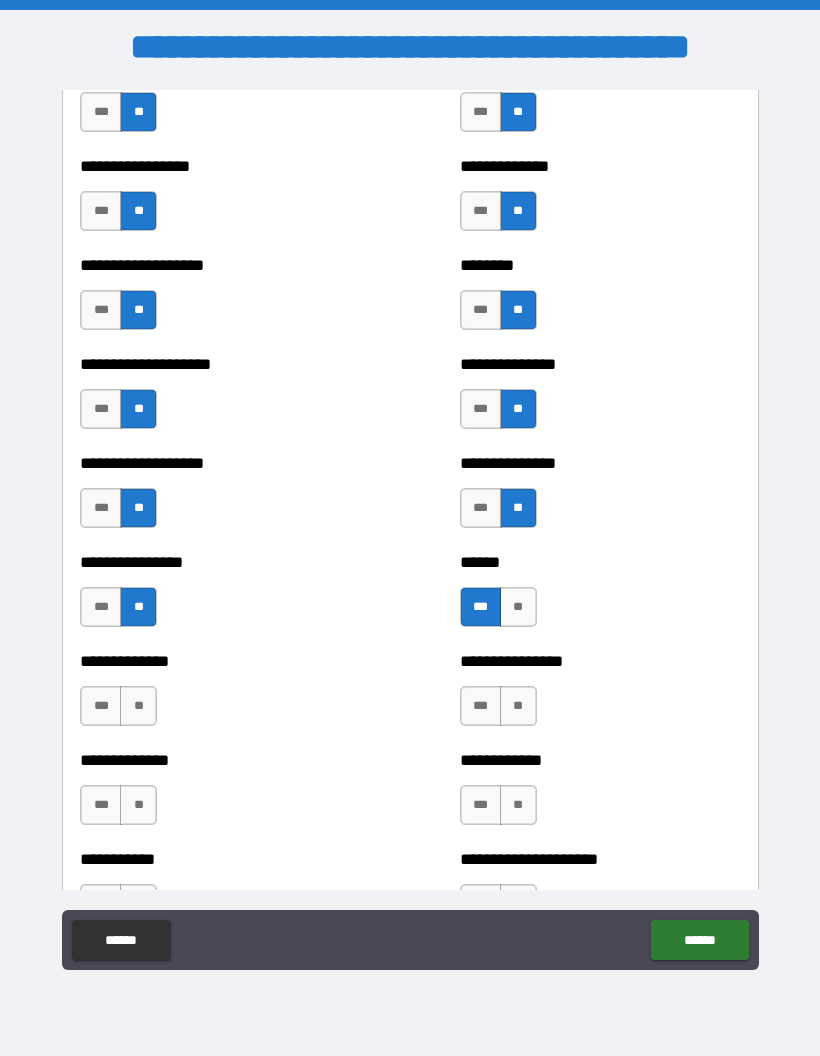 click on "**" at bounding box center [518, 706] 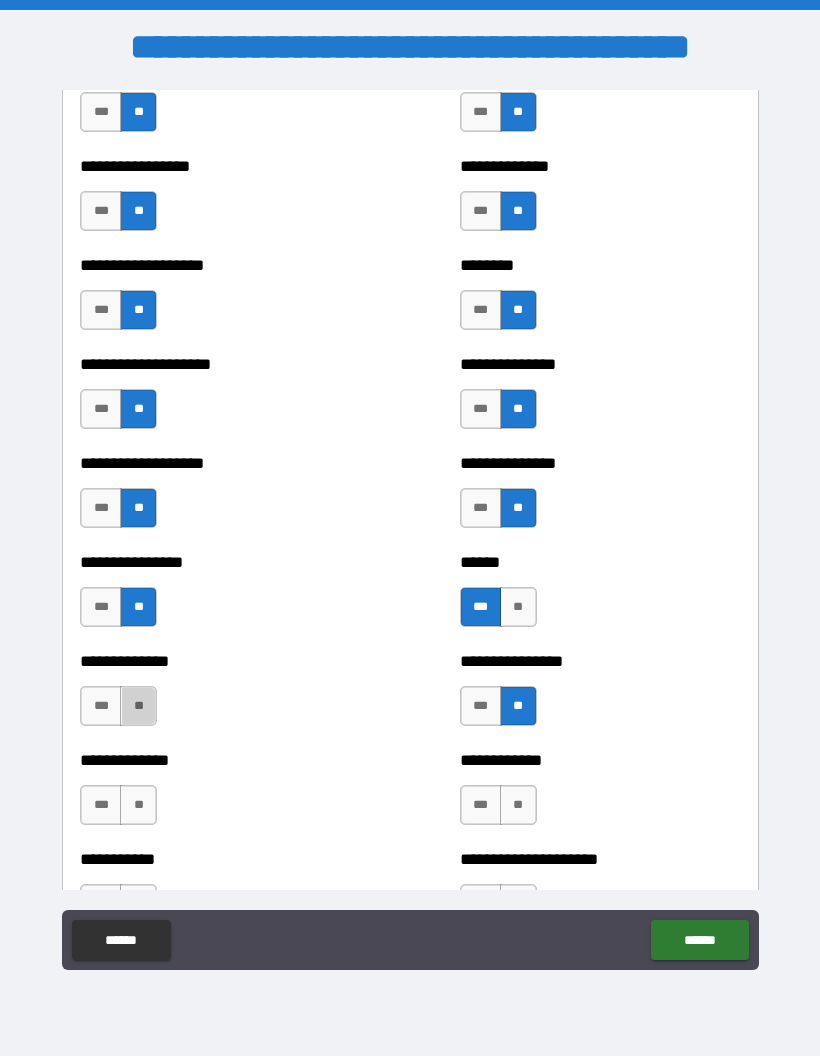 click on "**" at bounding box center (138, 706) 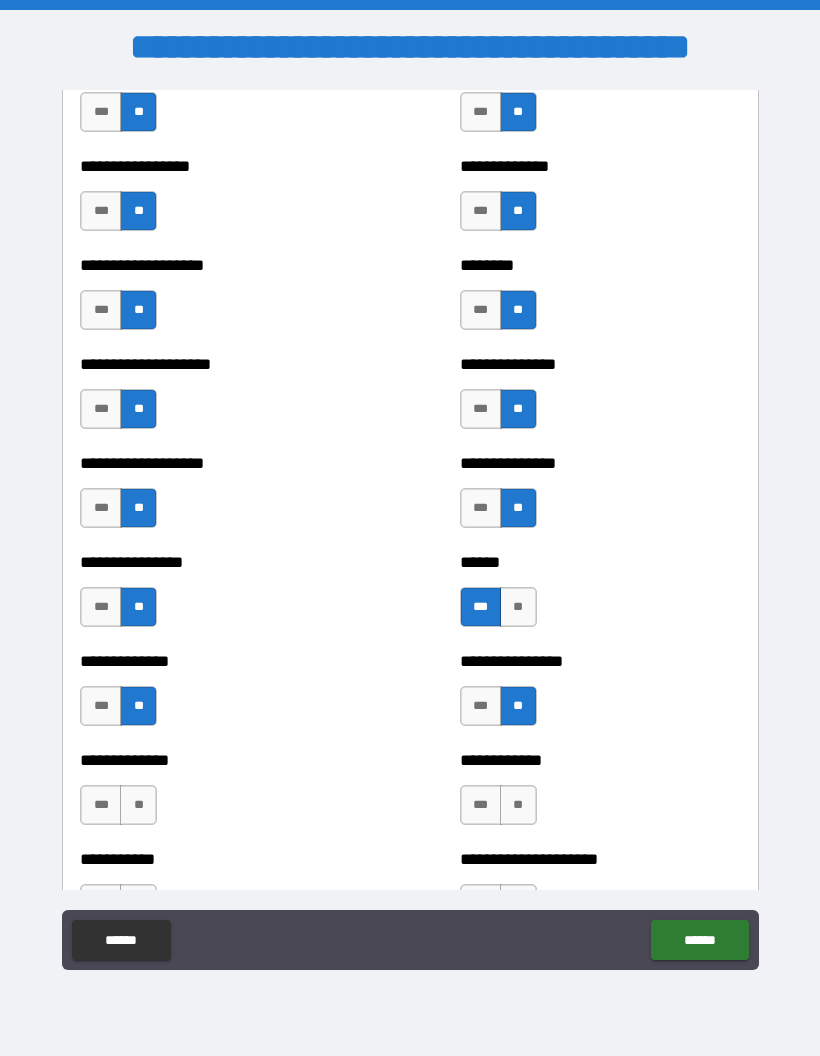 click on "**" at bounding box center (138, 805) 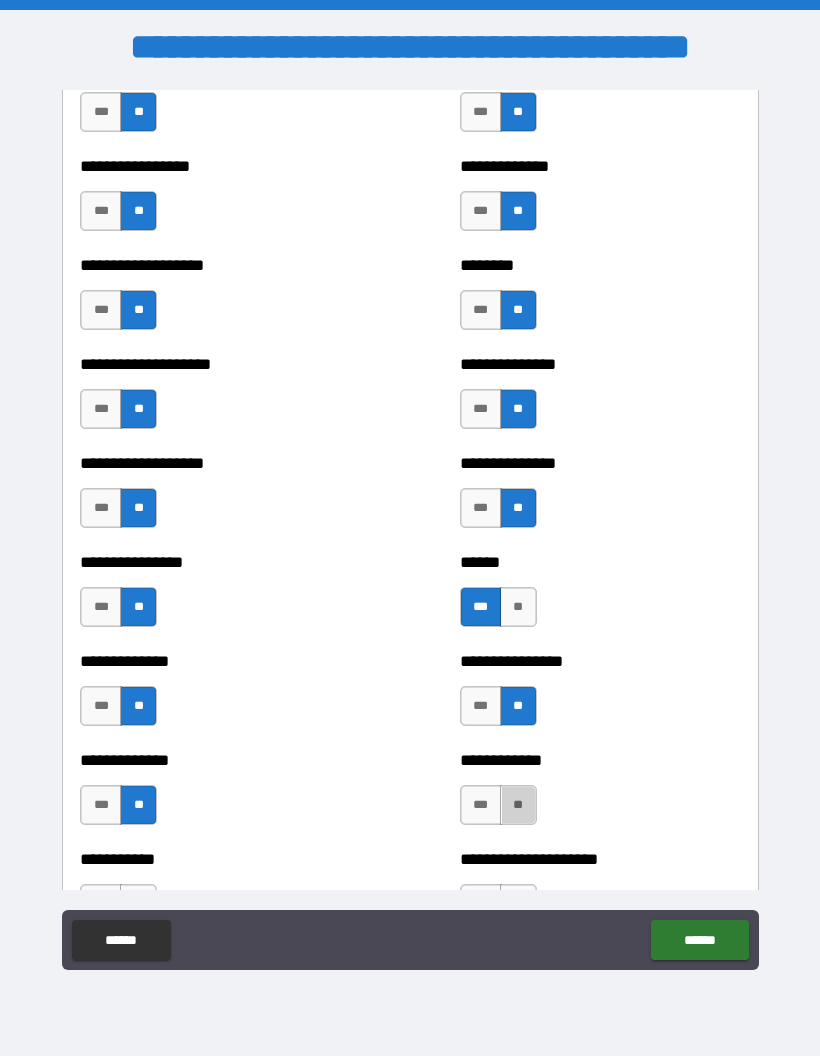 click on "**" at bounding box center (518, 805) 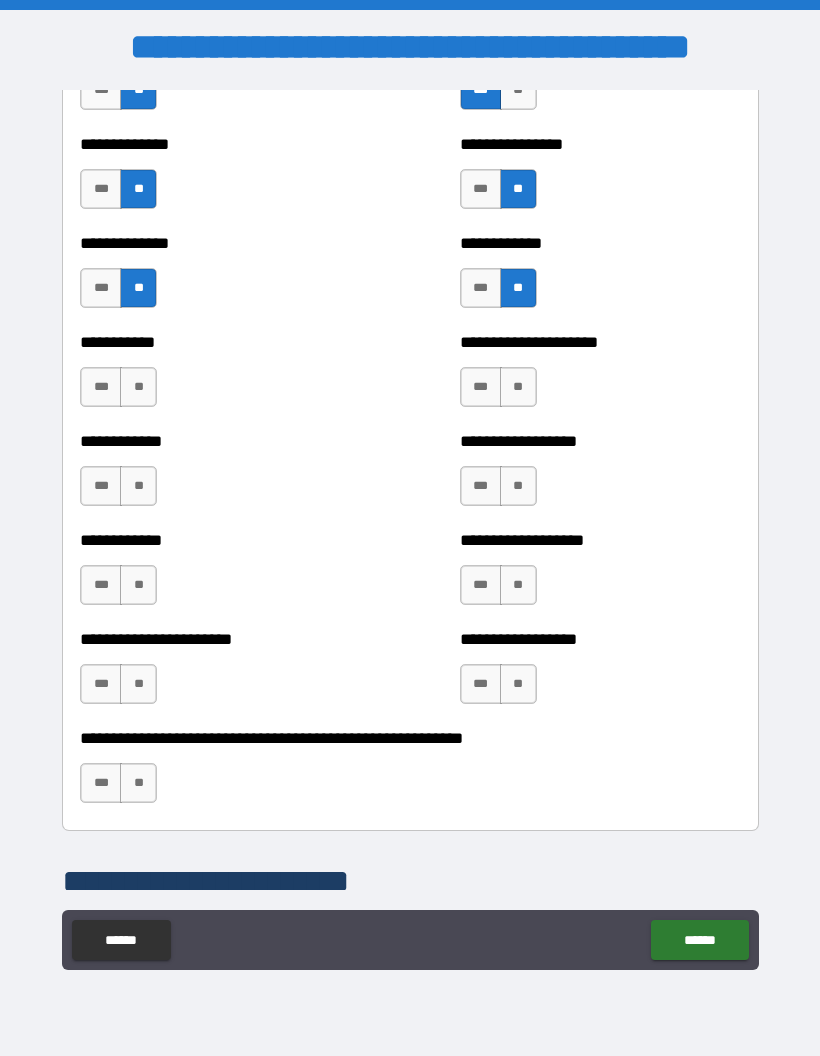 scroll, scrollTop: 4241, scrollLeft: 0, axis: vertical 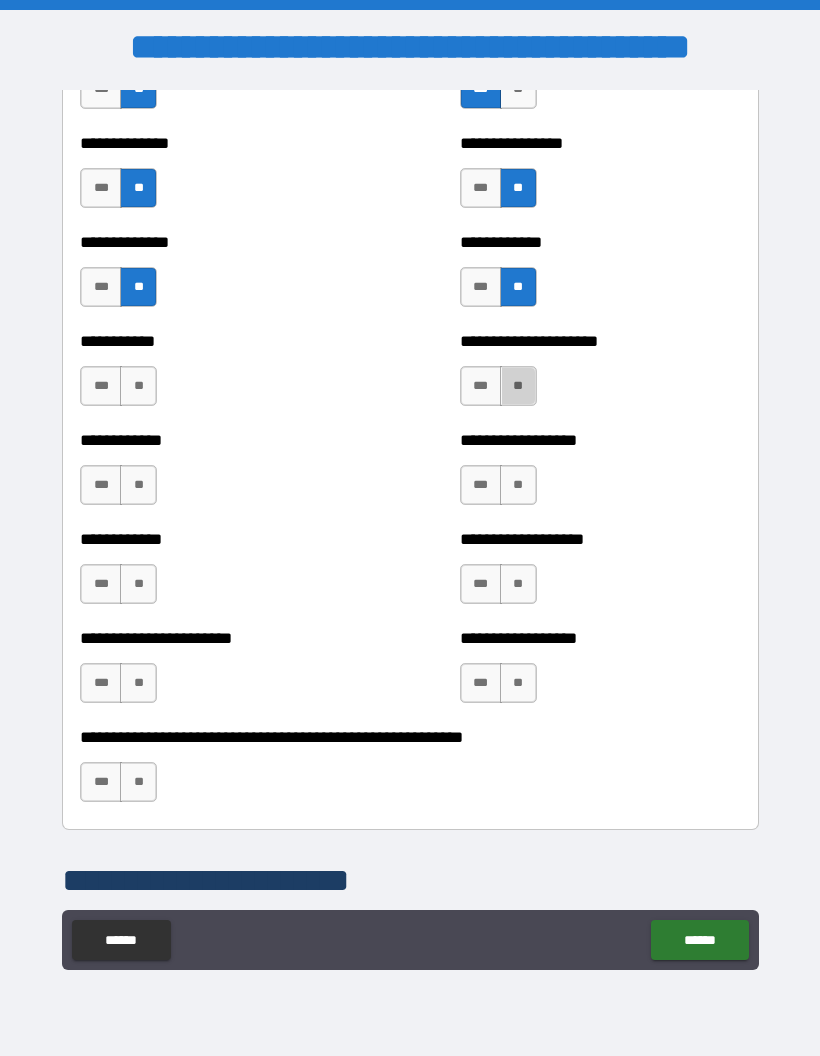 click on "**" at bounding box center [518, 386] 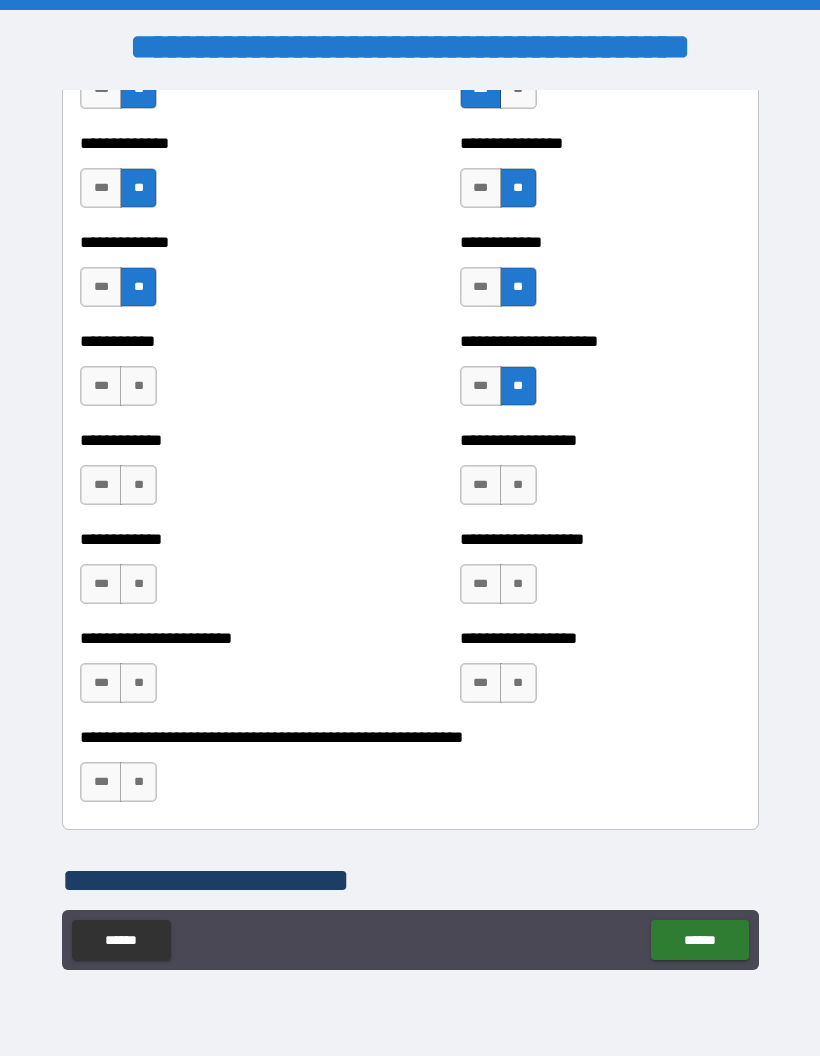 click on "**" at bounding box center (518, 485) 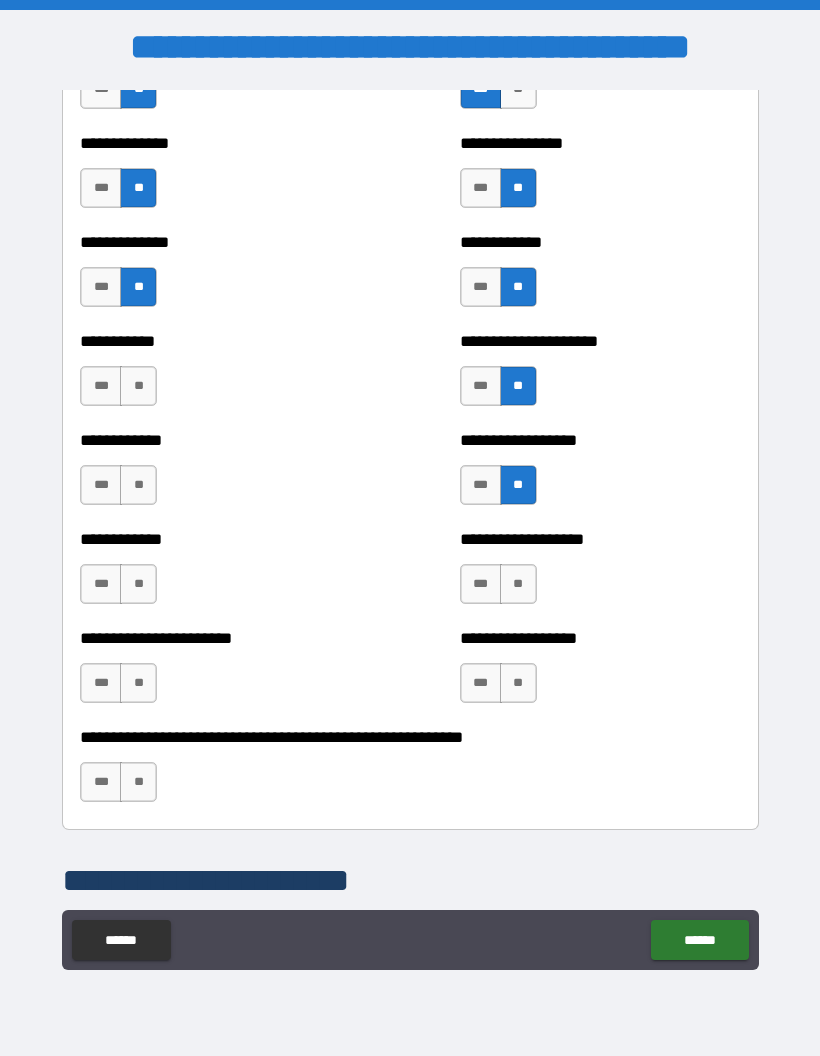 click on "**" at bounding box center [518, 584] 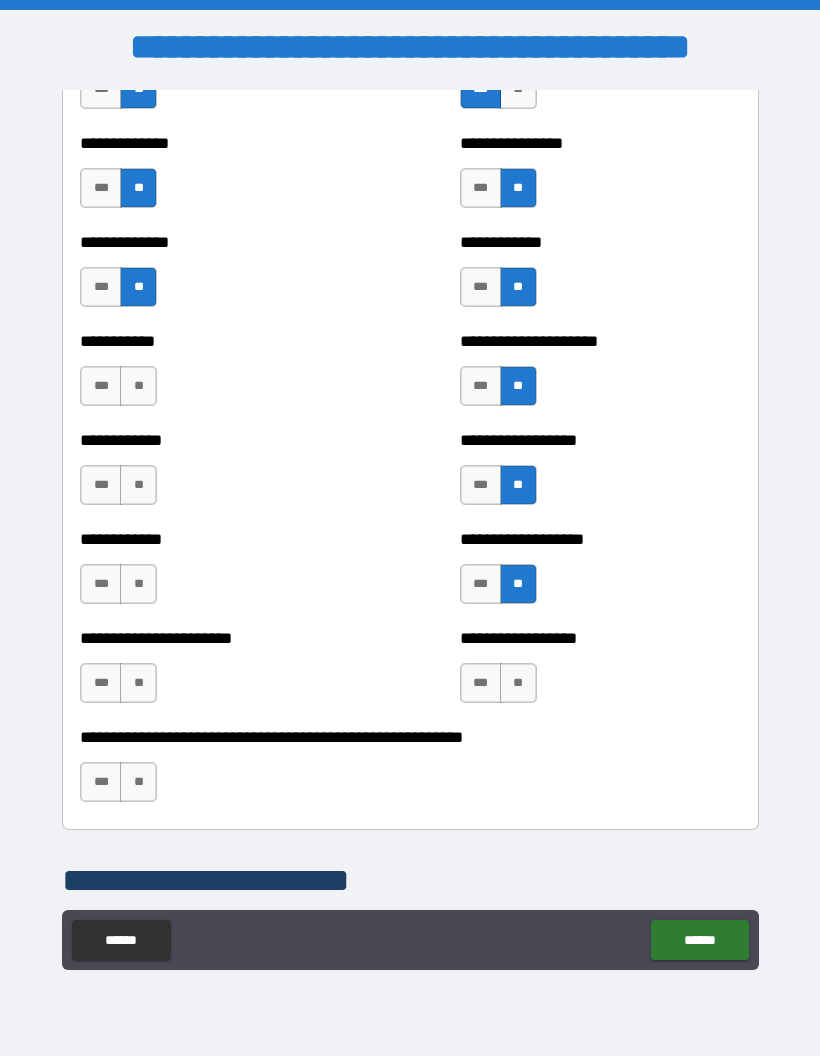 click on "**" at bounding box center [518, 683] 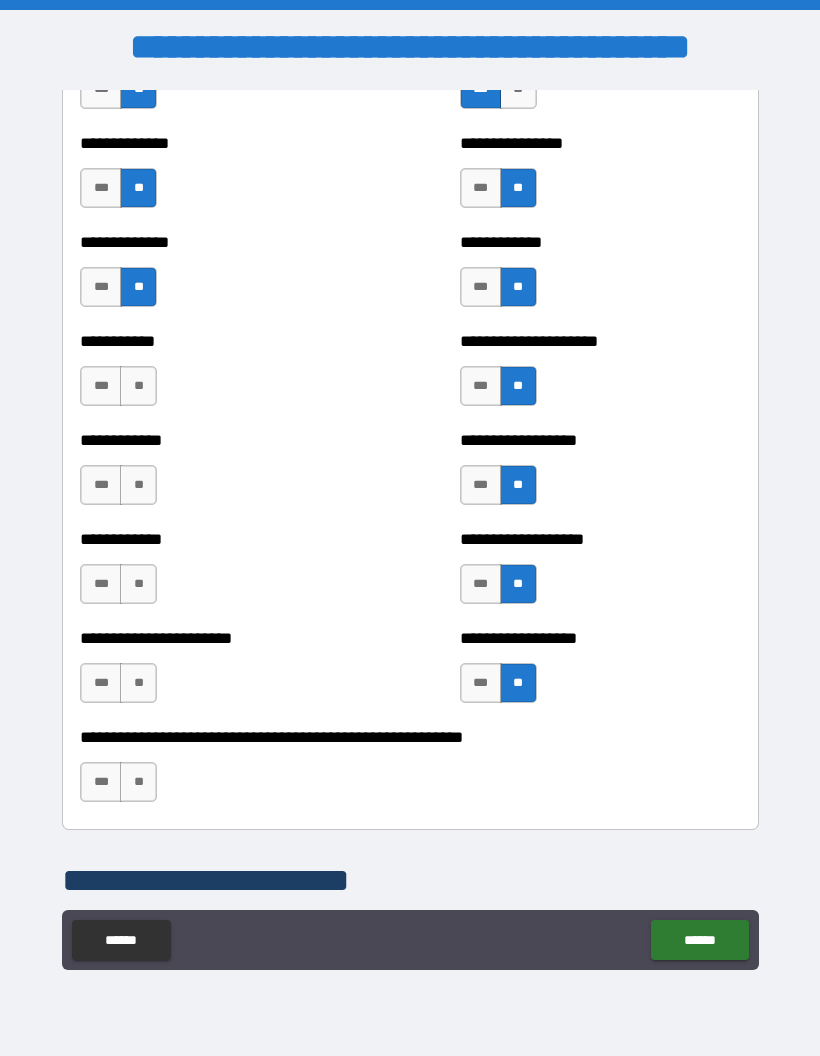 click on "**" at bounding box center (138, 386) 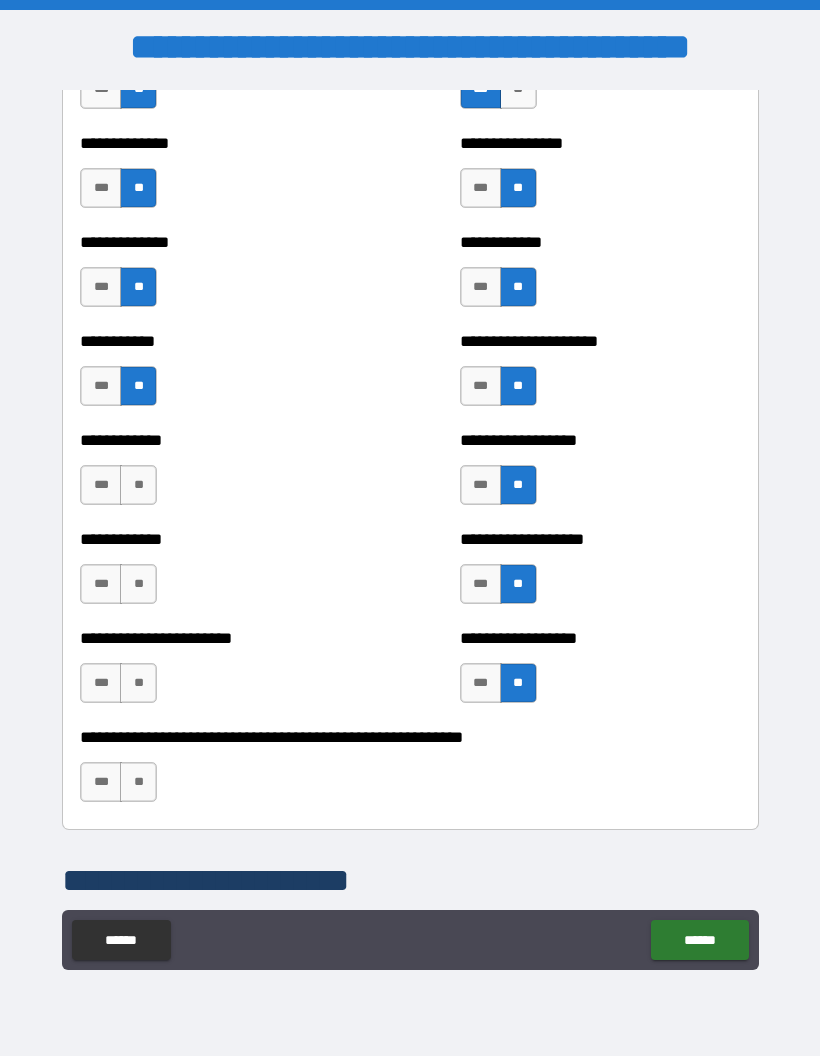 click on "**" at bounding box center (138, 485) 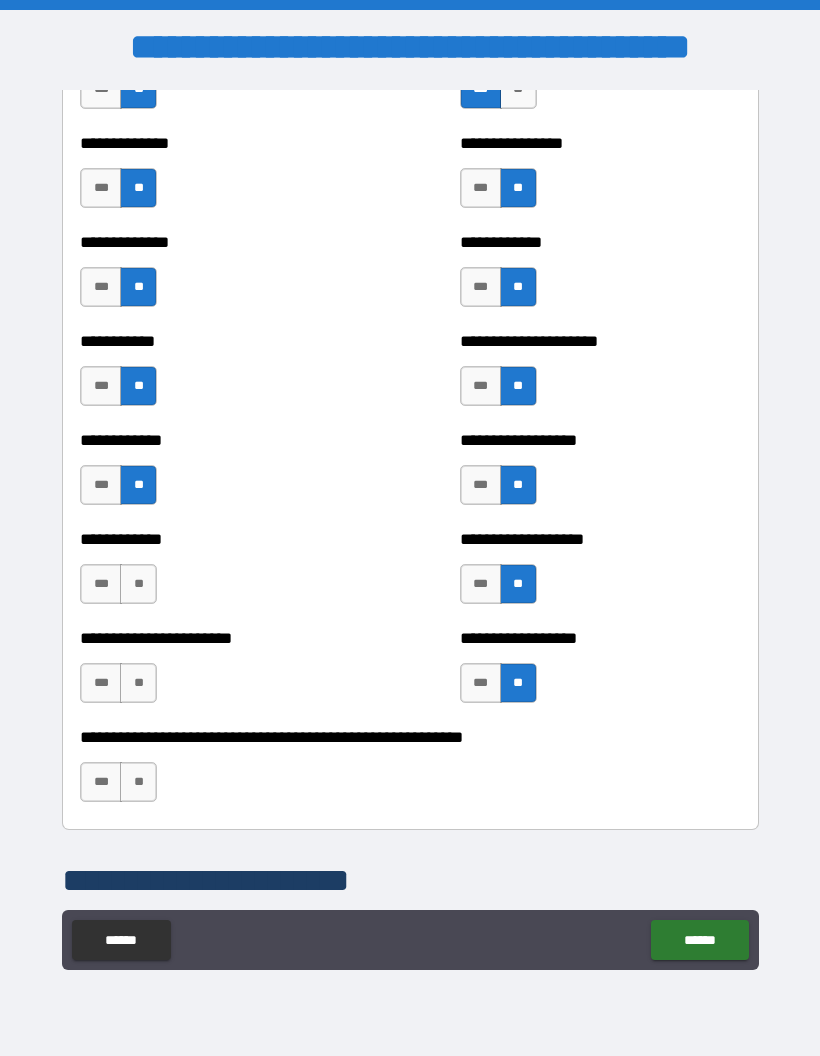 click on "**" at bounding box center [138, 584] 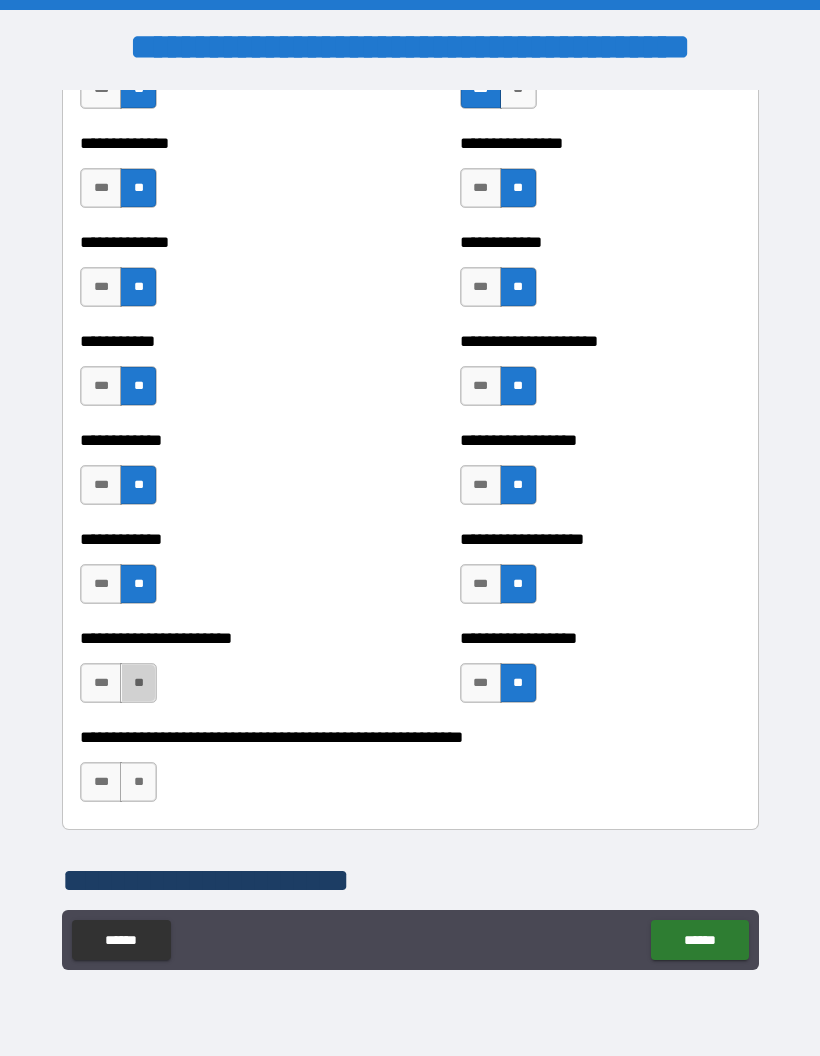 click on "**" at bounding box center (138, 683) 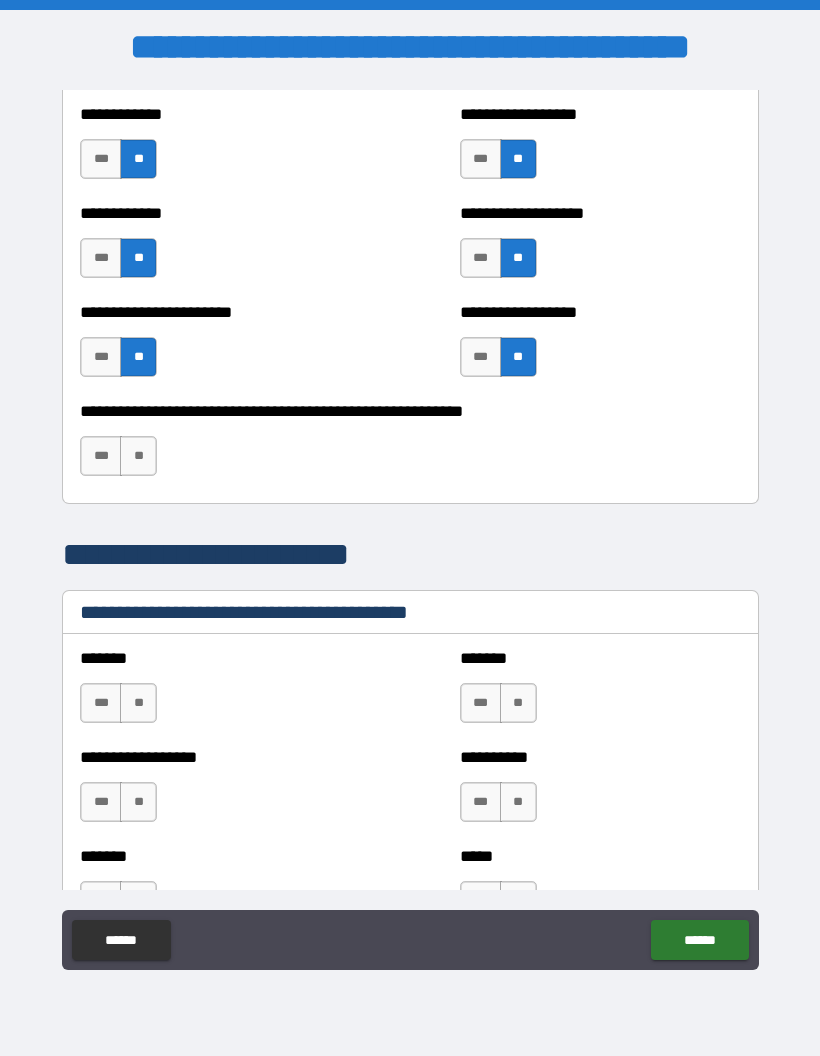 scroll, scrollTop: 4567, scrollLeft: 0, axis: vertical 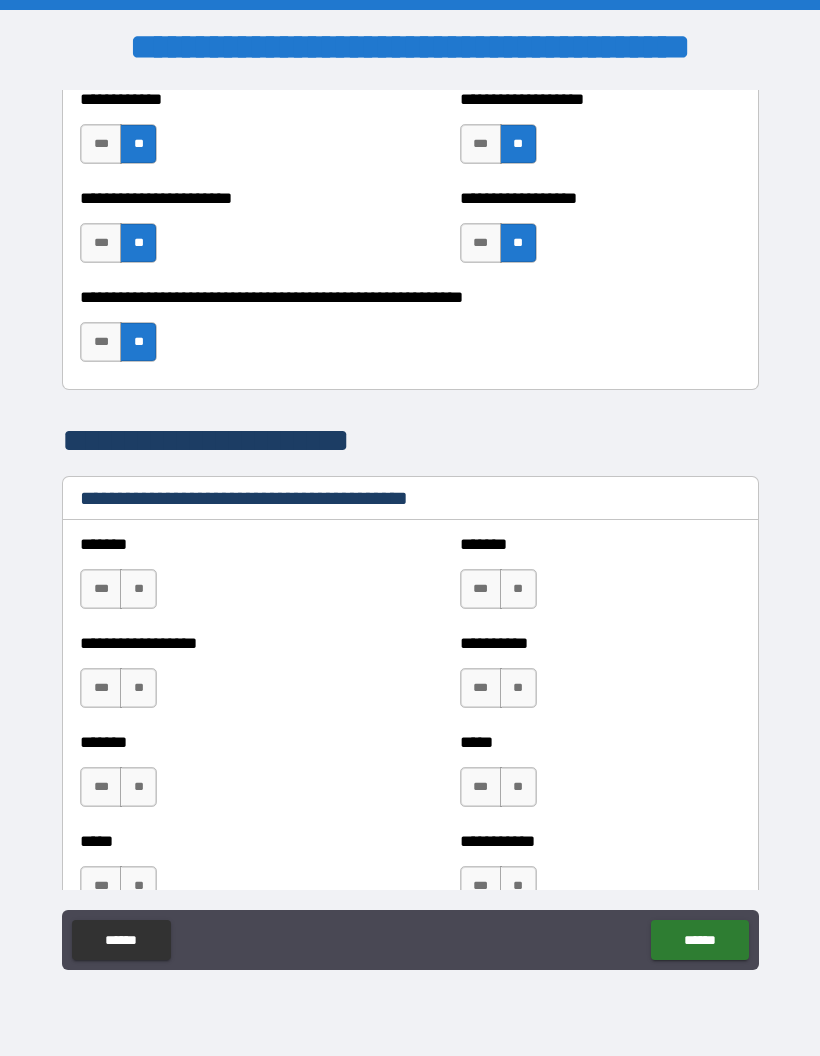 click on "**" at bounding box center [138, 589] 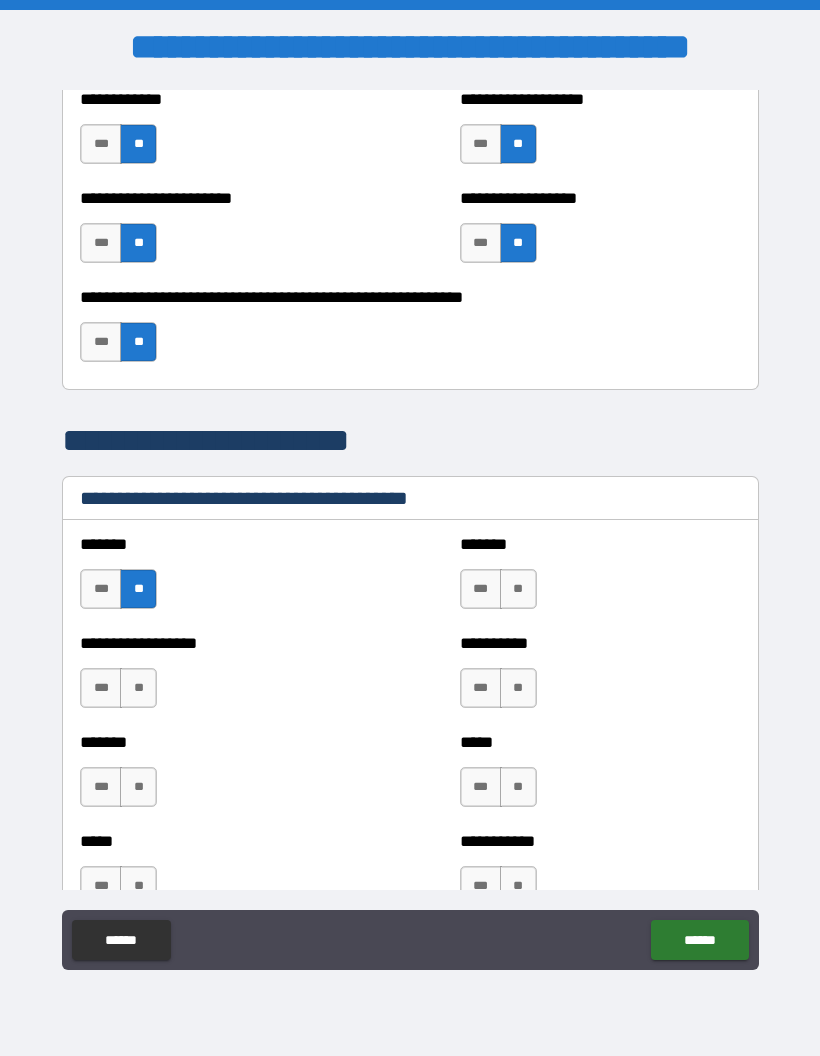 click on "**" at bounding box center (518, 589) 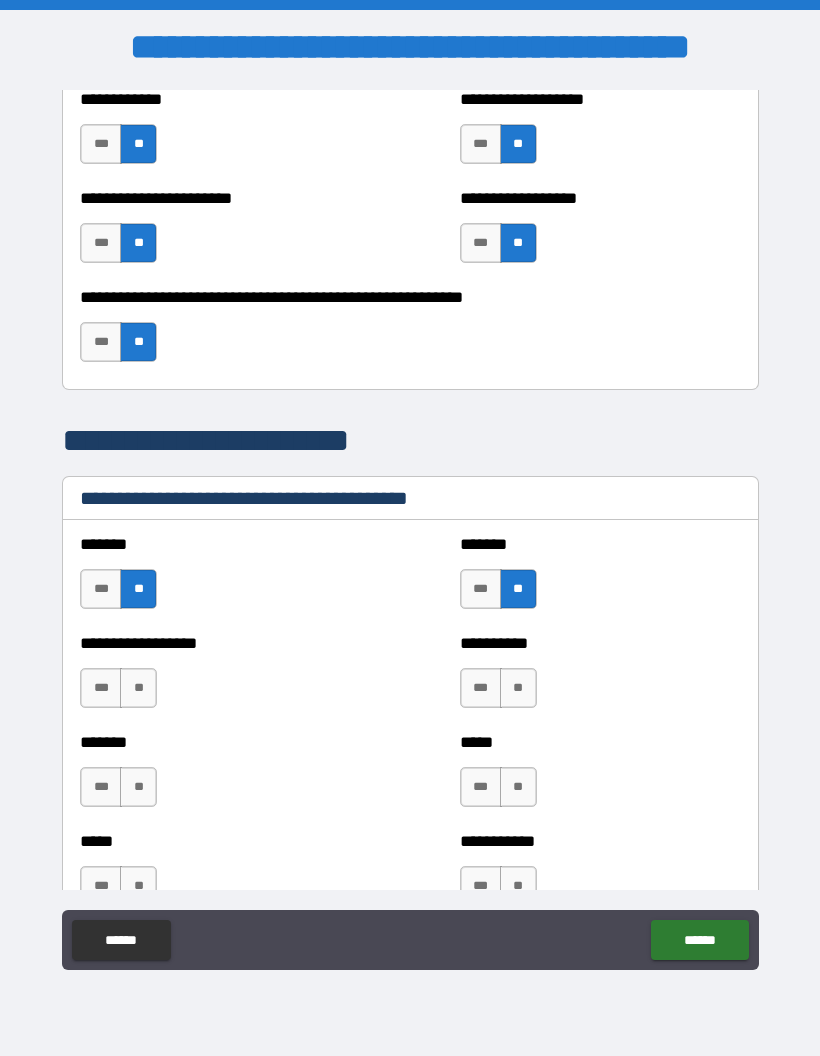 click on "***" at bounding box center (481, 688) 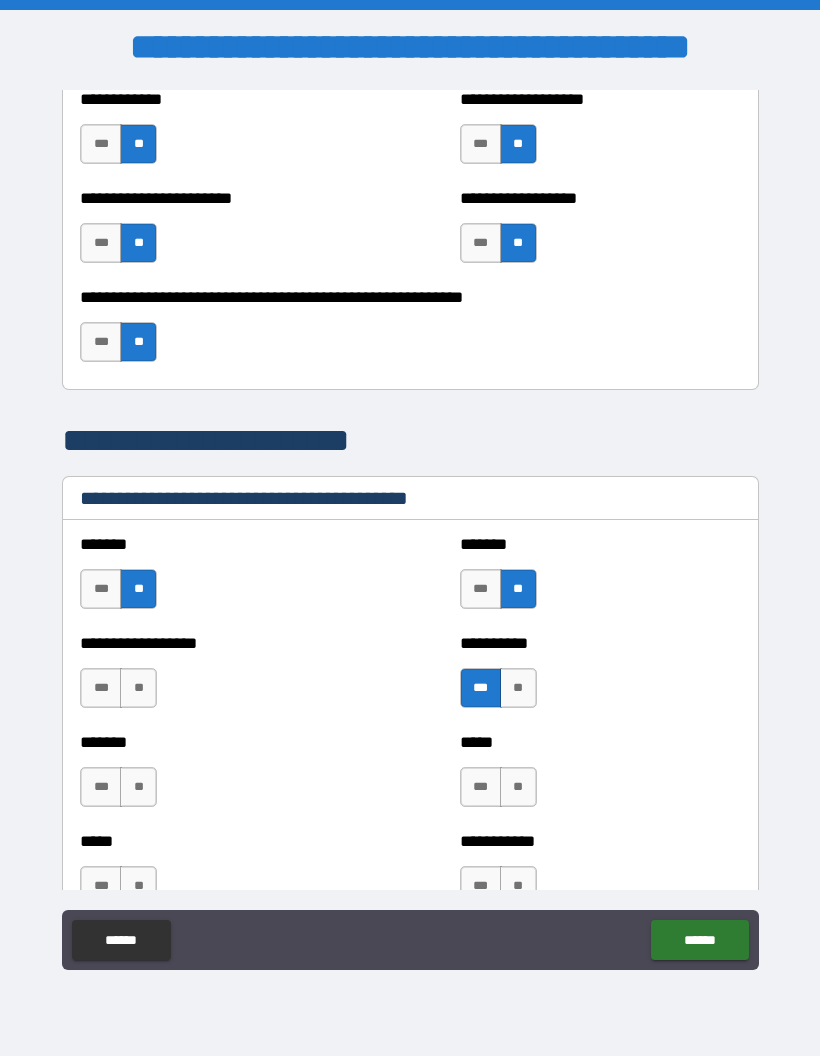 click on "**" at bounding box center (138, 688) 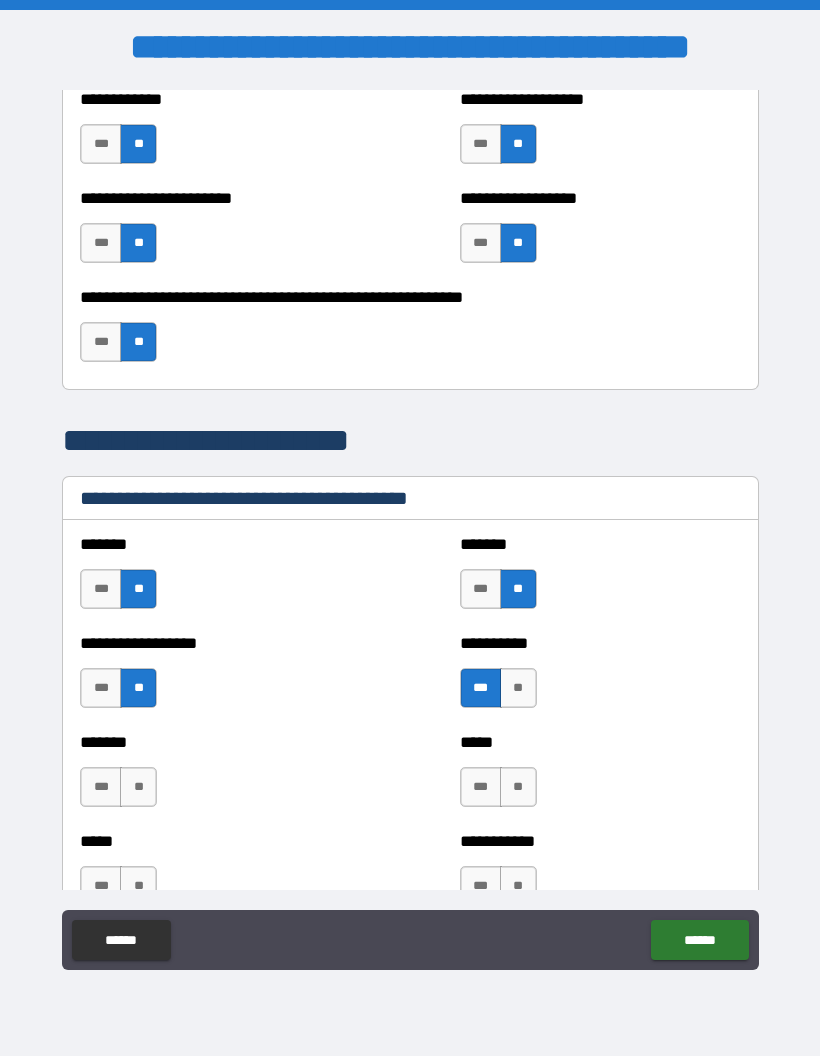 click on "**" at bounding box center [138, 787] 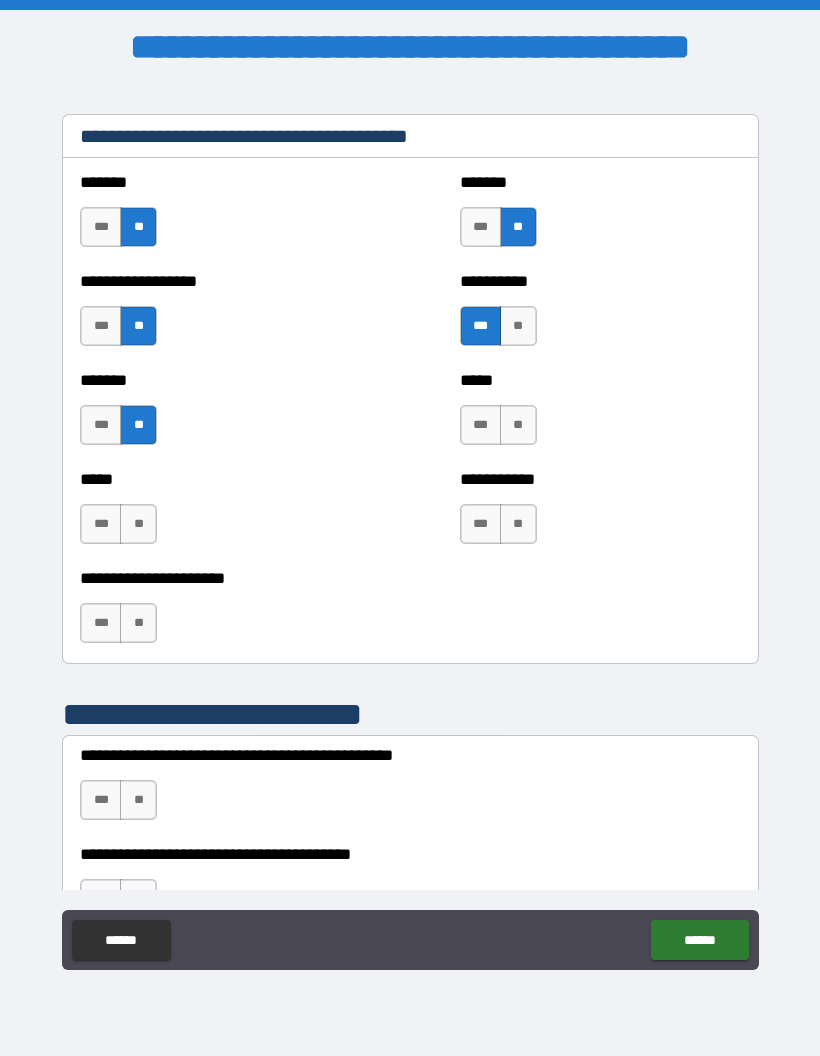 scroll, scrollTop: 5047, scrollLeft: 0, axis: vertical 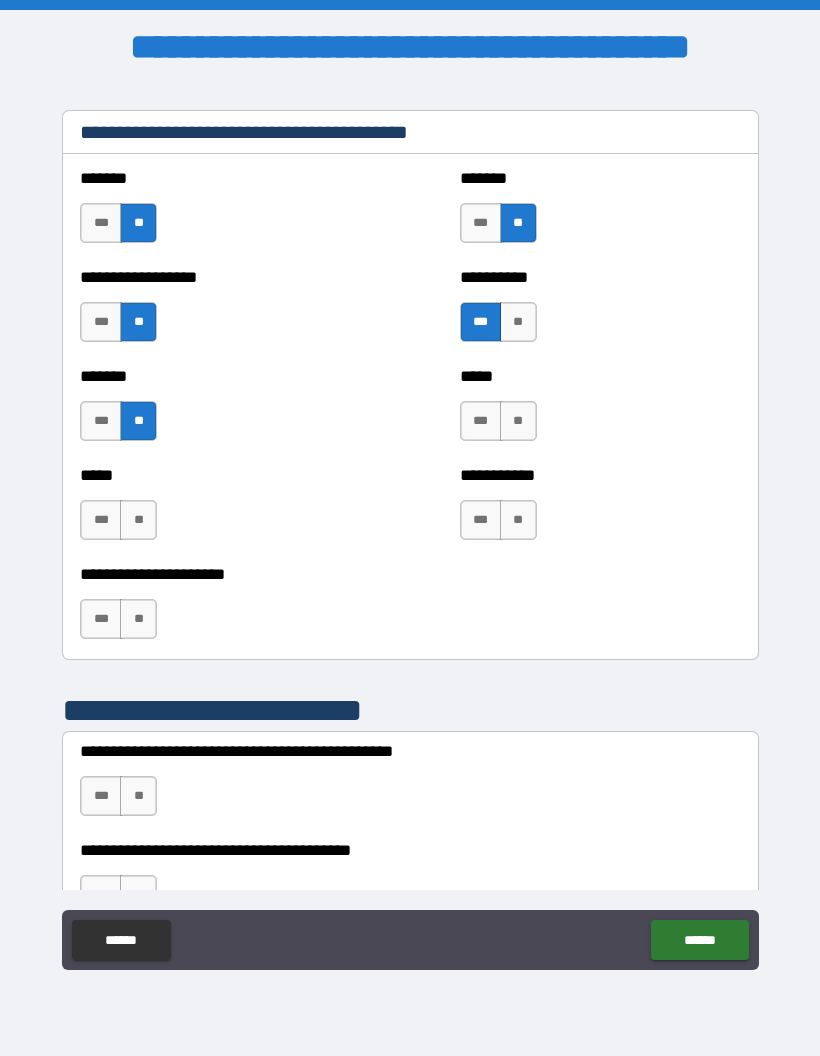 click on "**" at bounding box center (518, 421) 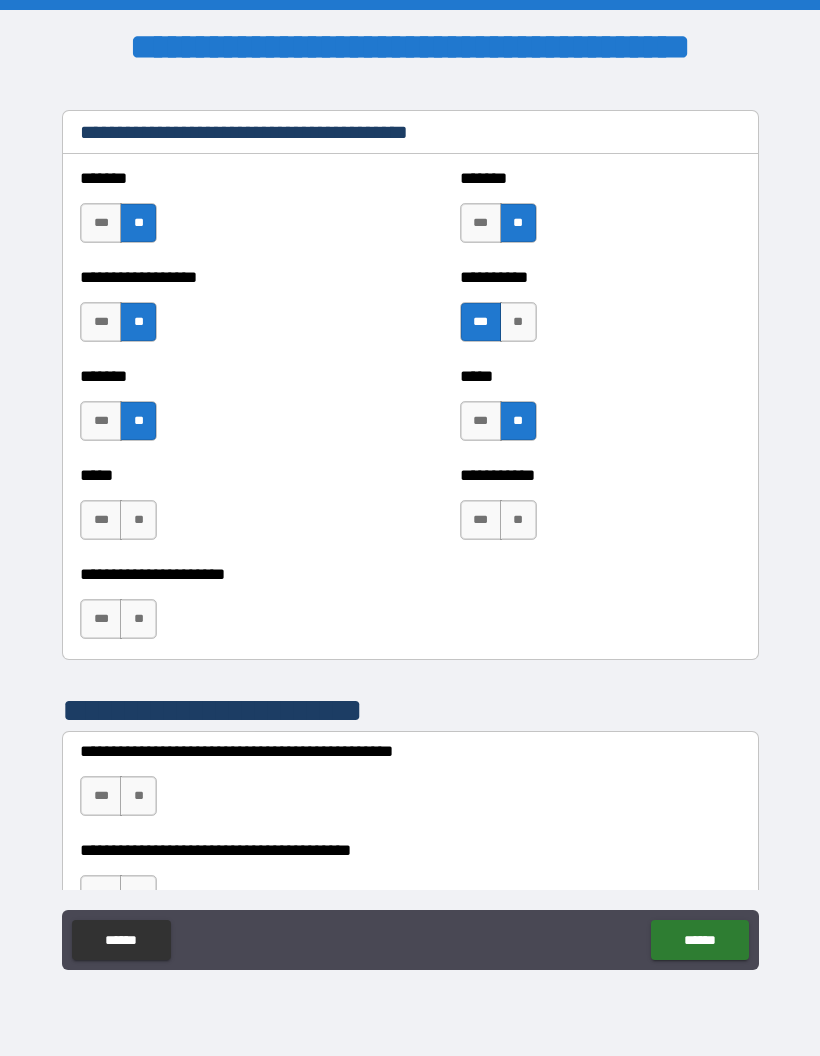 click on "**" at bounding box center [518, 520] 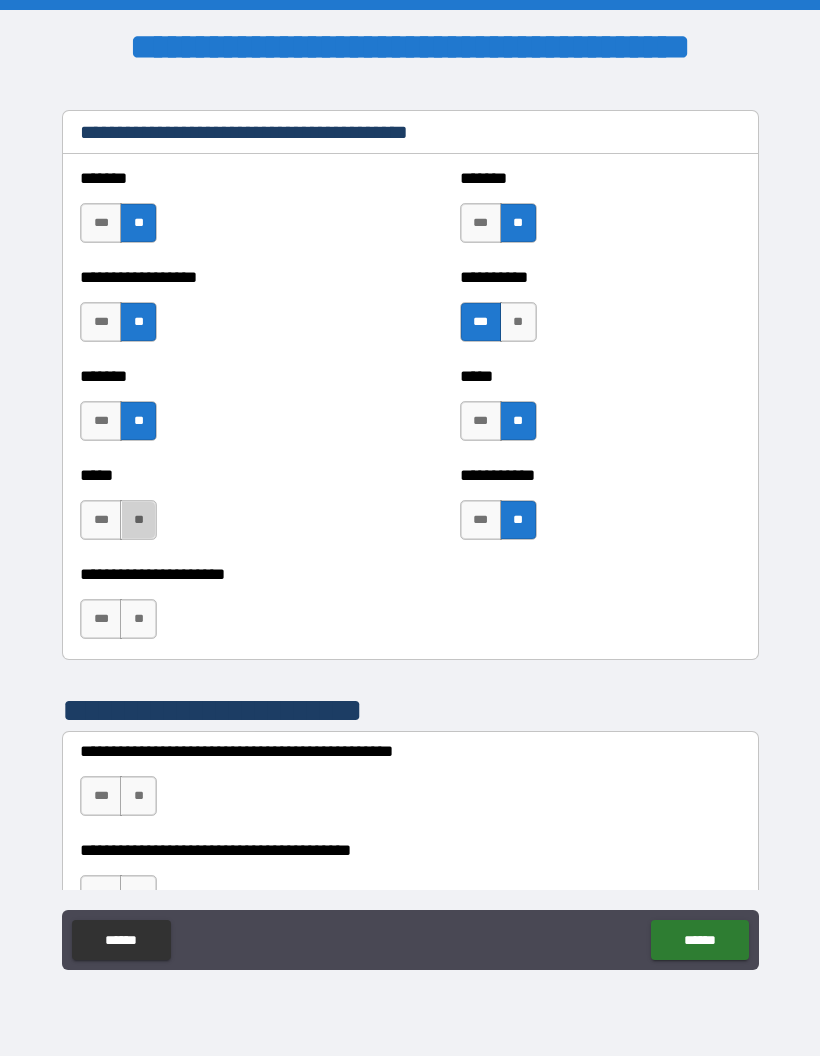 click on "**" at bounding box center [138, 520] 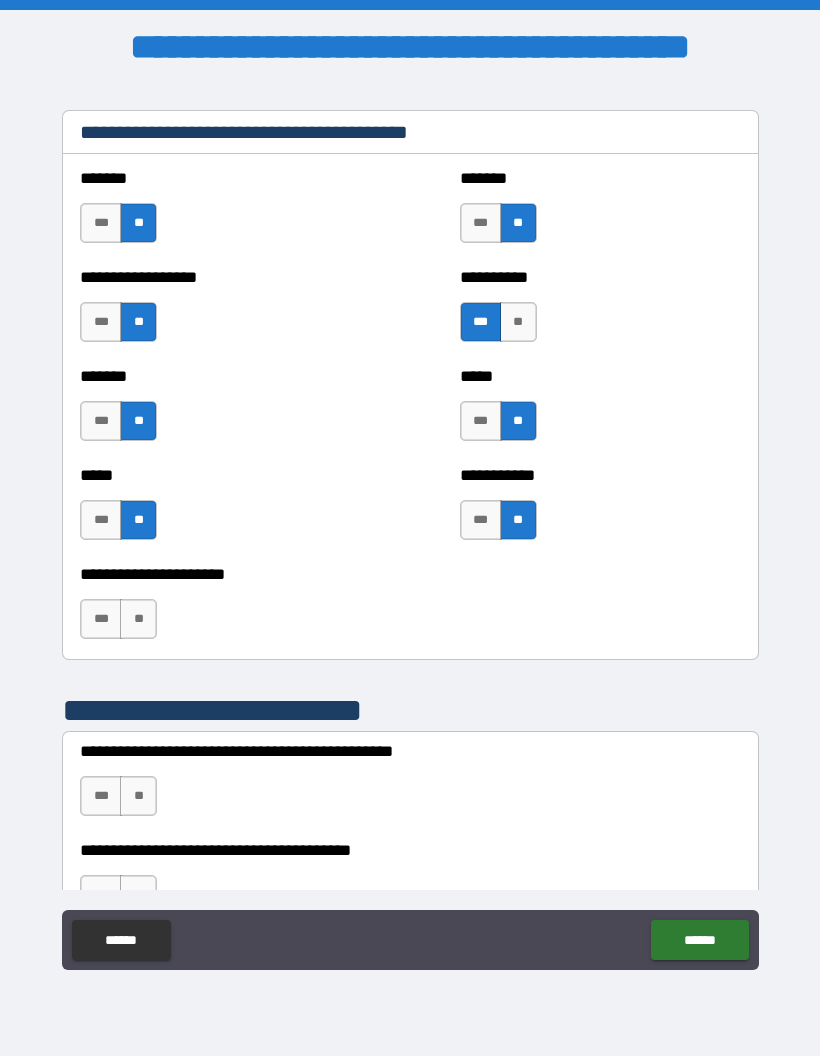 click on "**" at bounding box center (138, 619) 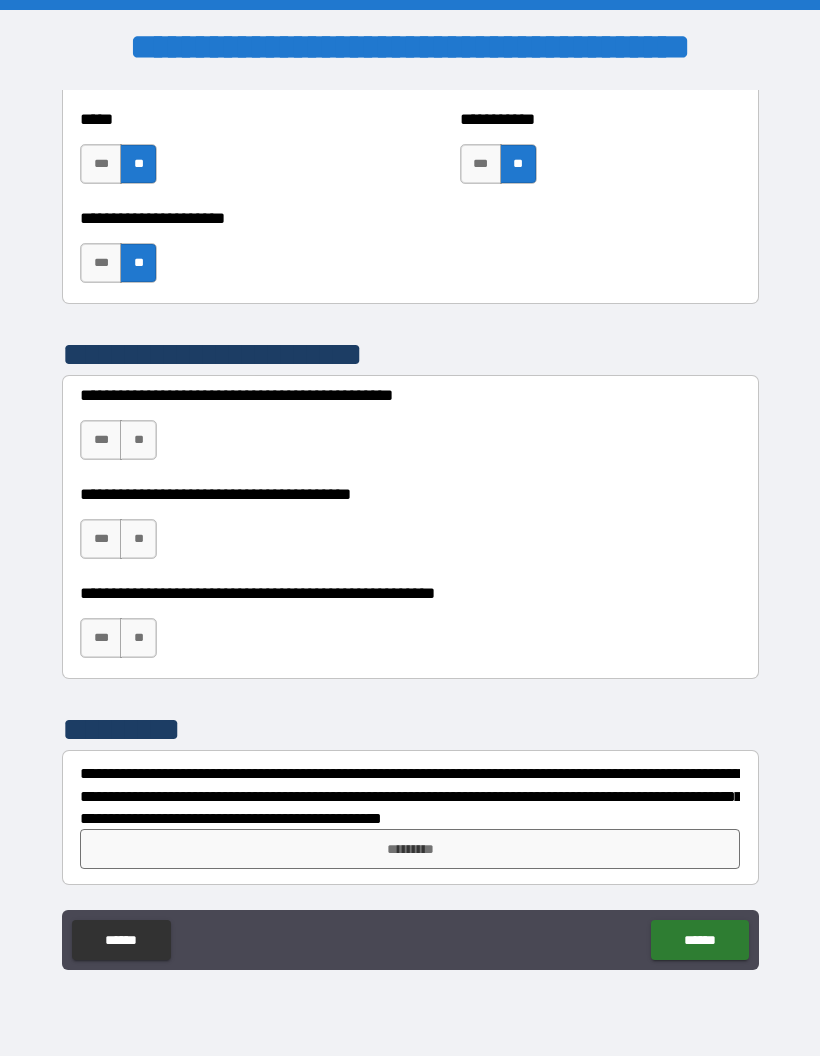scroll, scrollTop: 5403, scrollLeft: 0, axis: vertical 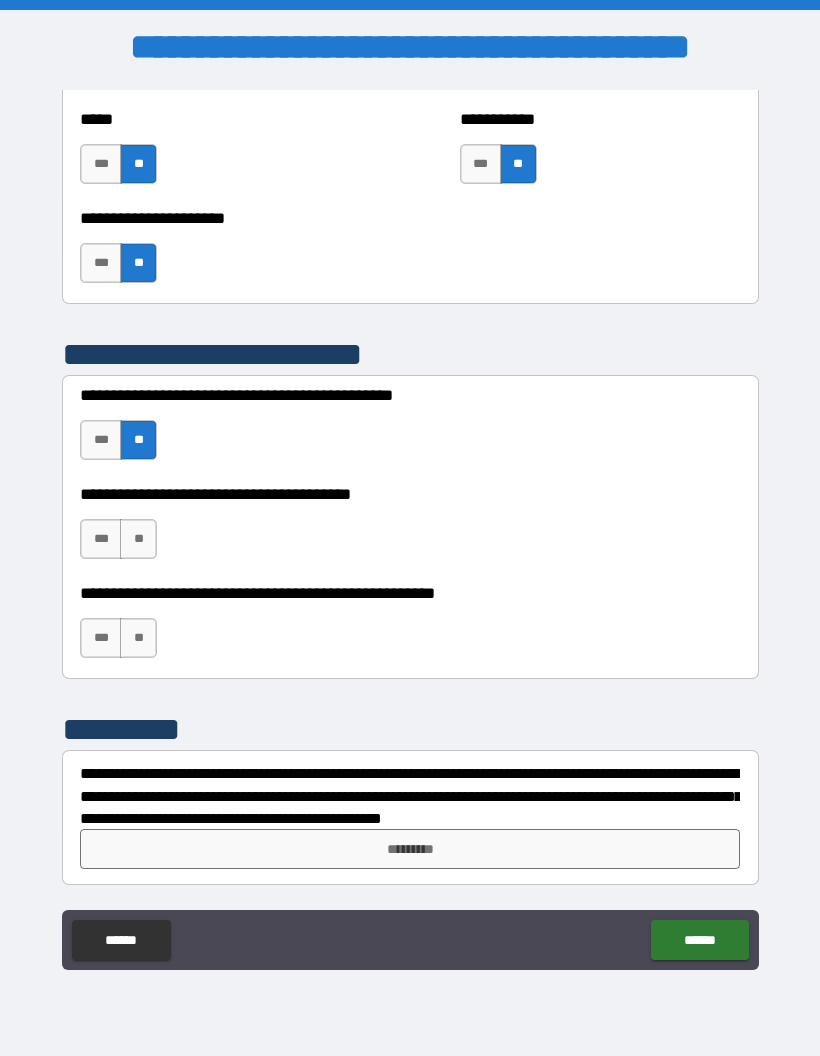 click on "**" at bounding box center [138, 539] 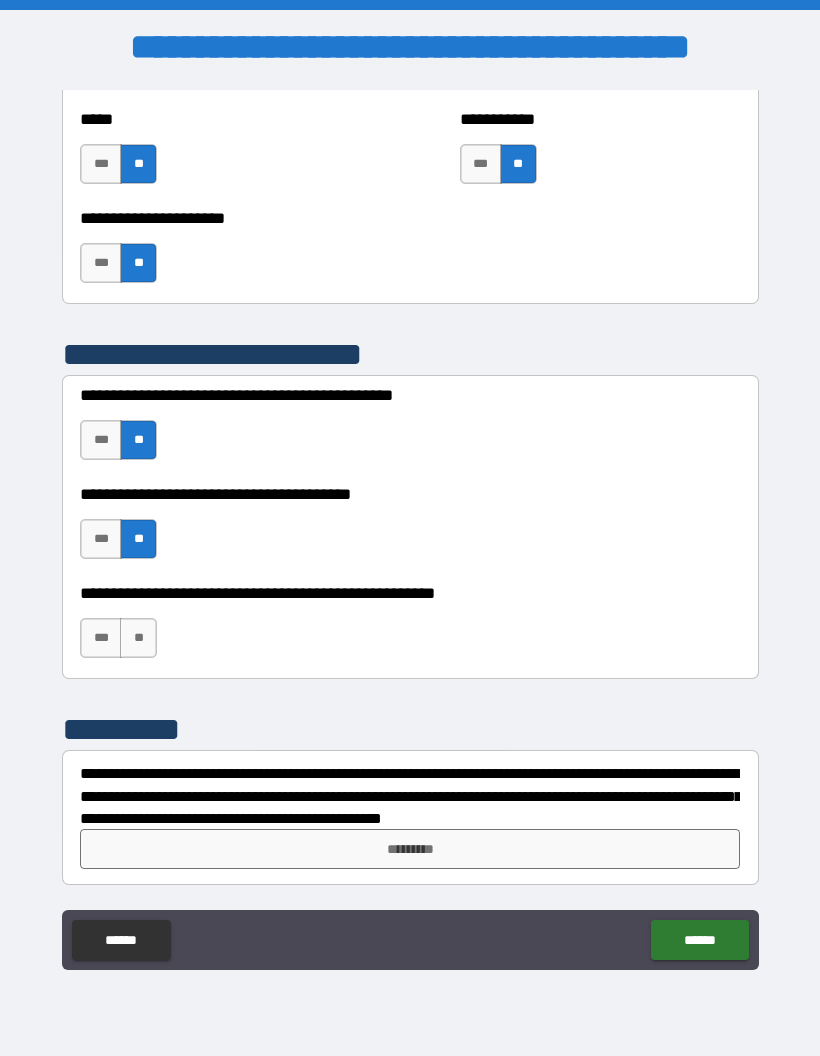 click on "**" at bounding box center (138, 638) 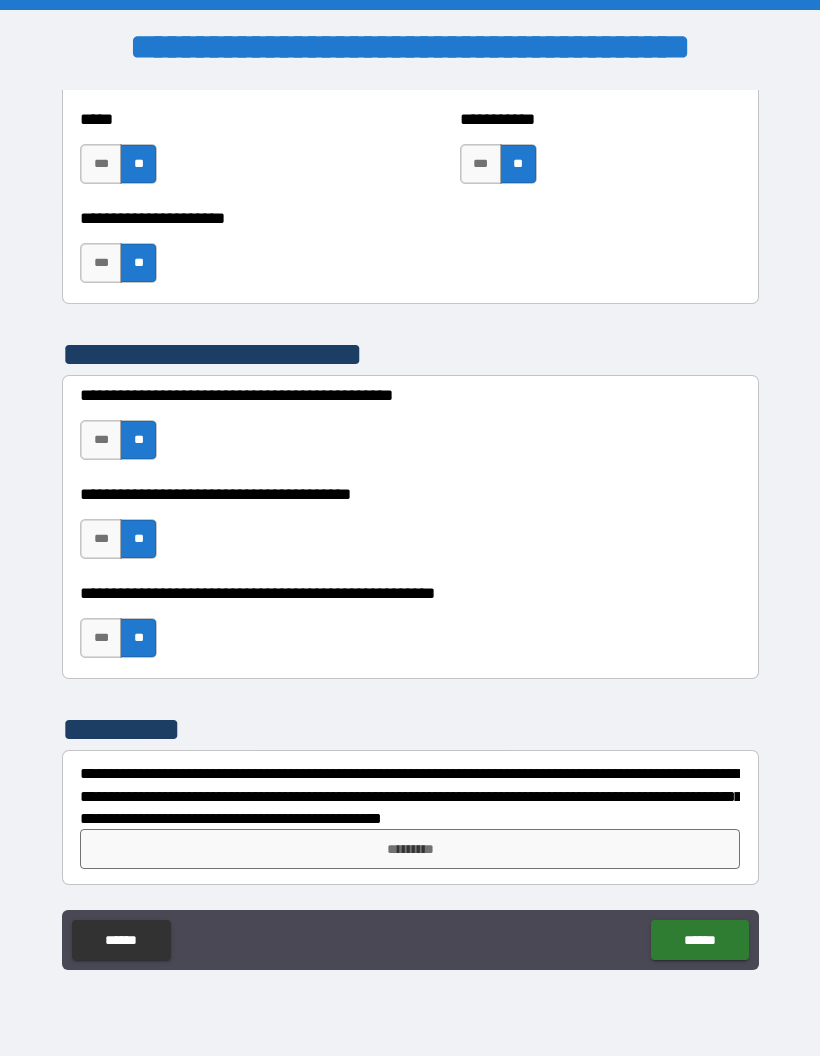 scroll, scrollTop: 5403, scrollLeft: 0, axis: vertical 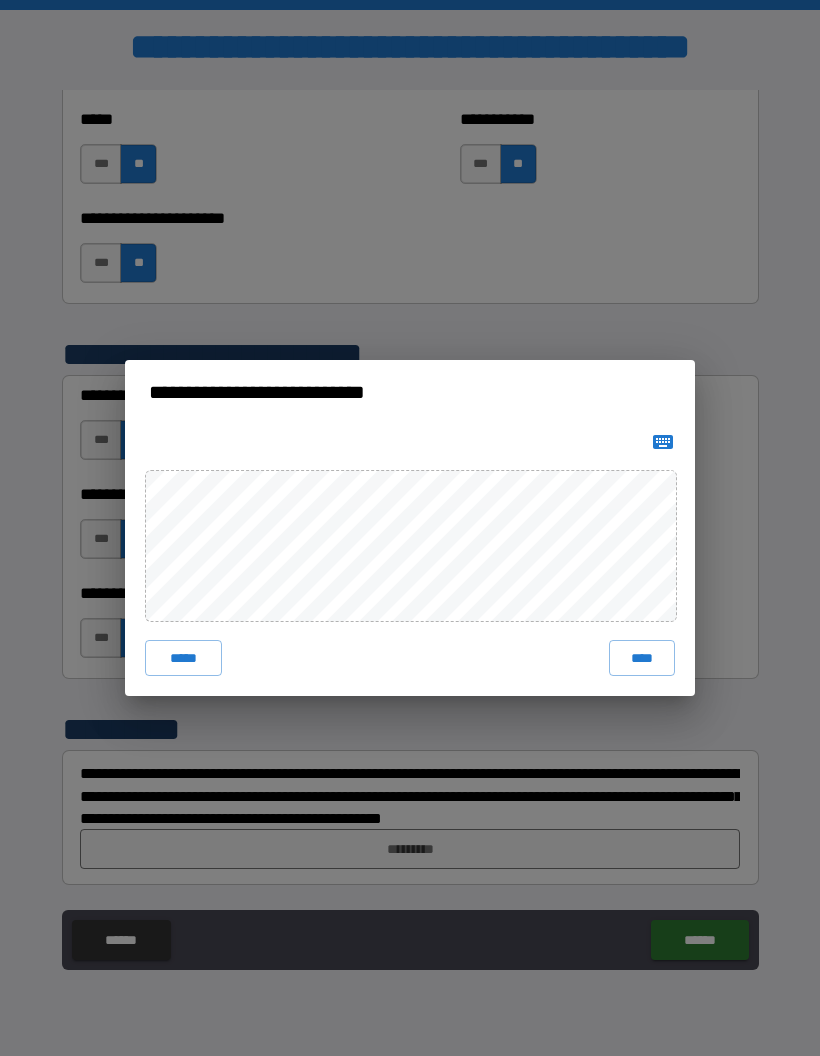 click on "****" at bounding box center [642, 658] 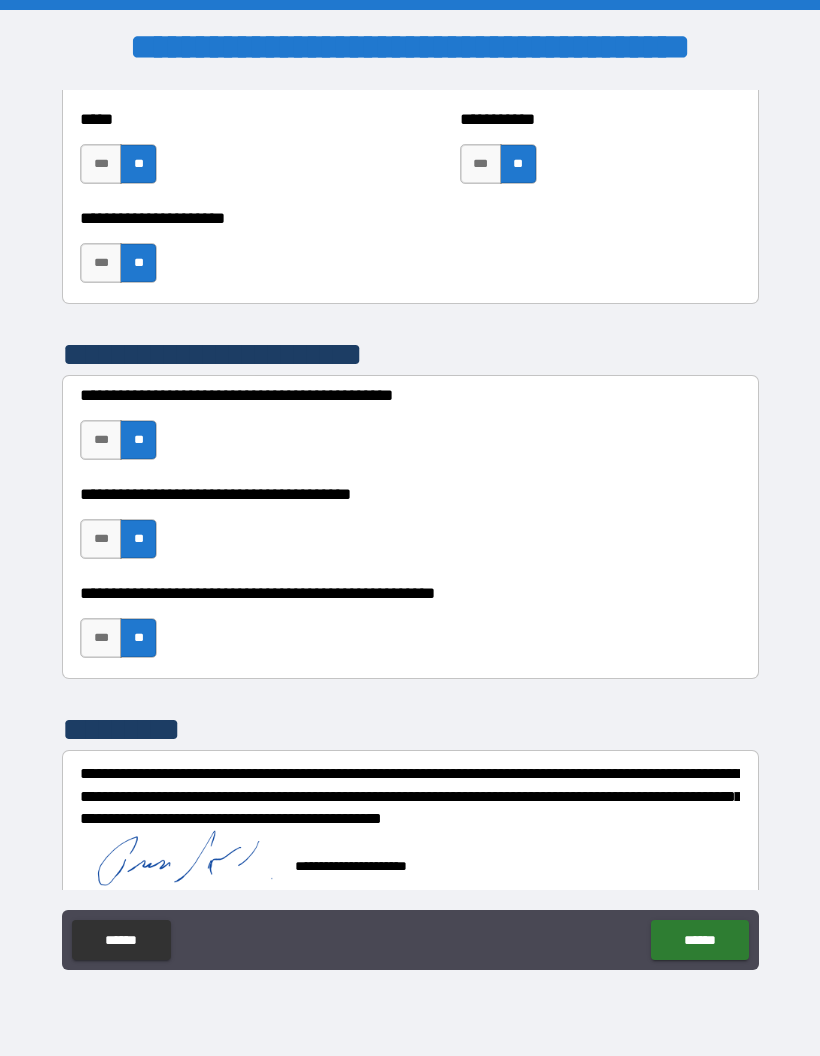 scroll, scrollTop: 5393, scrollLeft: 0, axis: vertical 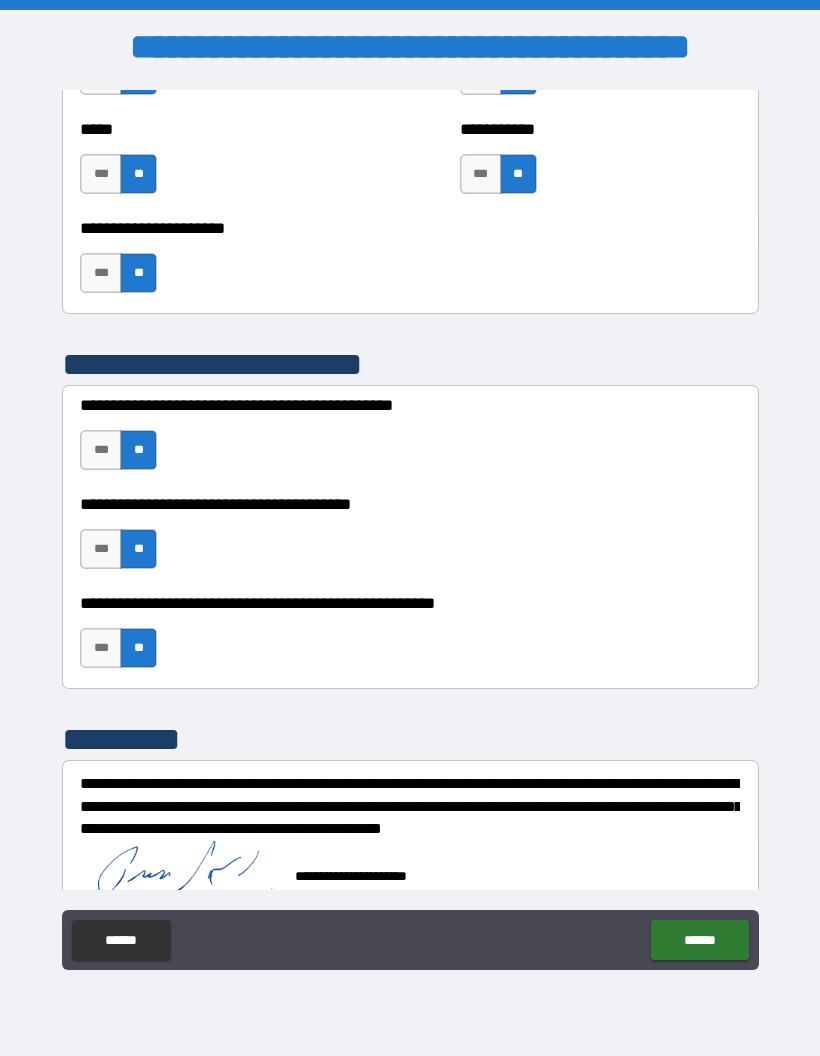 click on "**********" at bounding box center [410, 530] 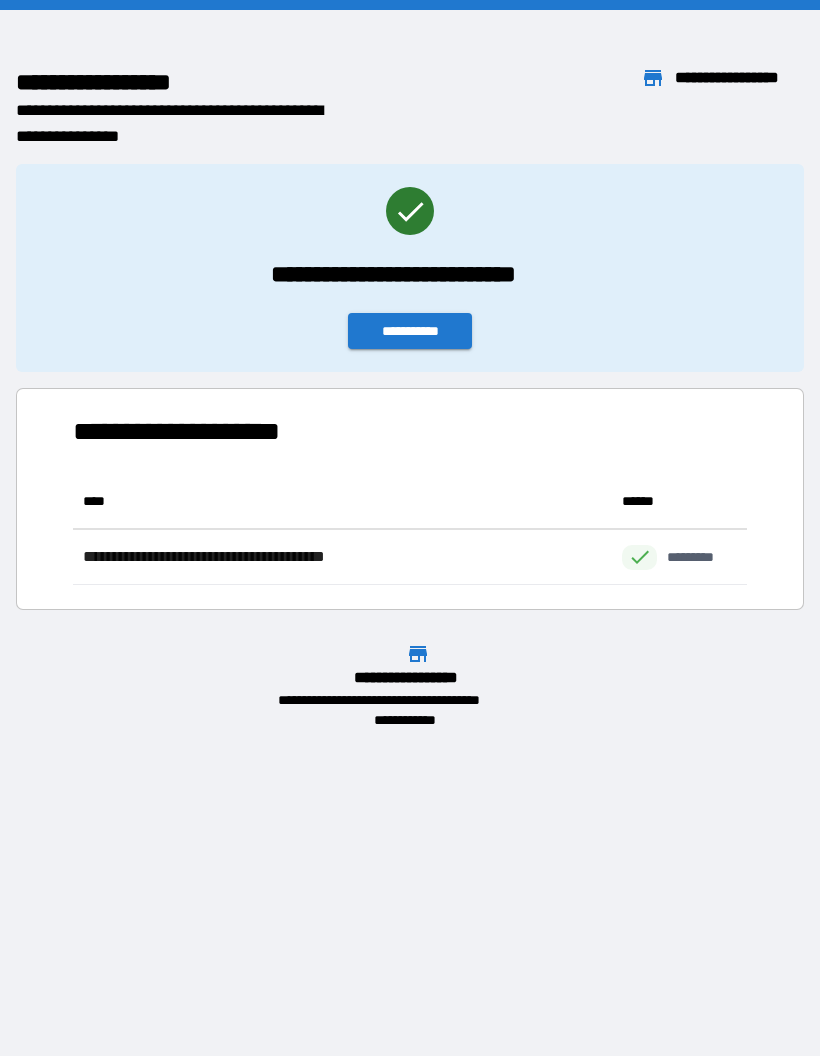 scroll, scrollTop: 1, scrollLeft: 1, axis: both 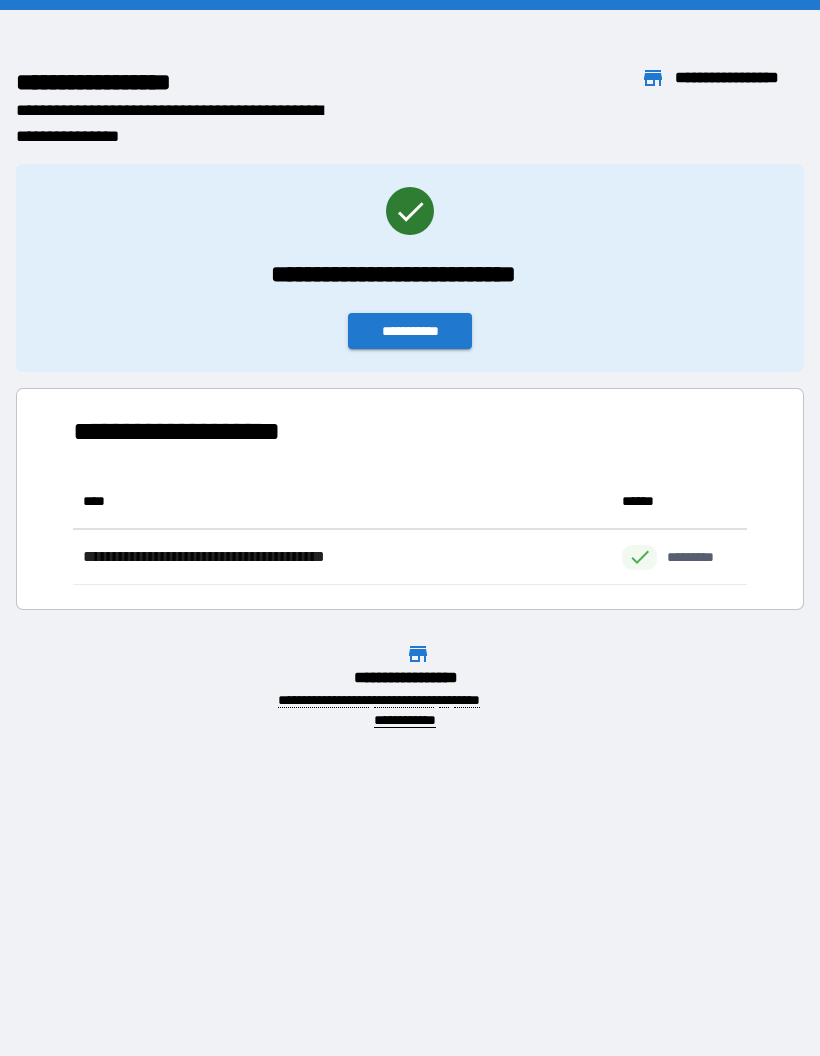 click on "**********" at bounding box center [410, 331] 